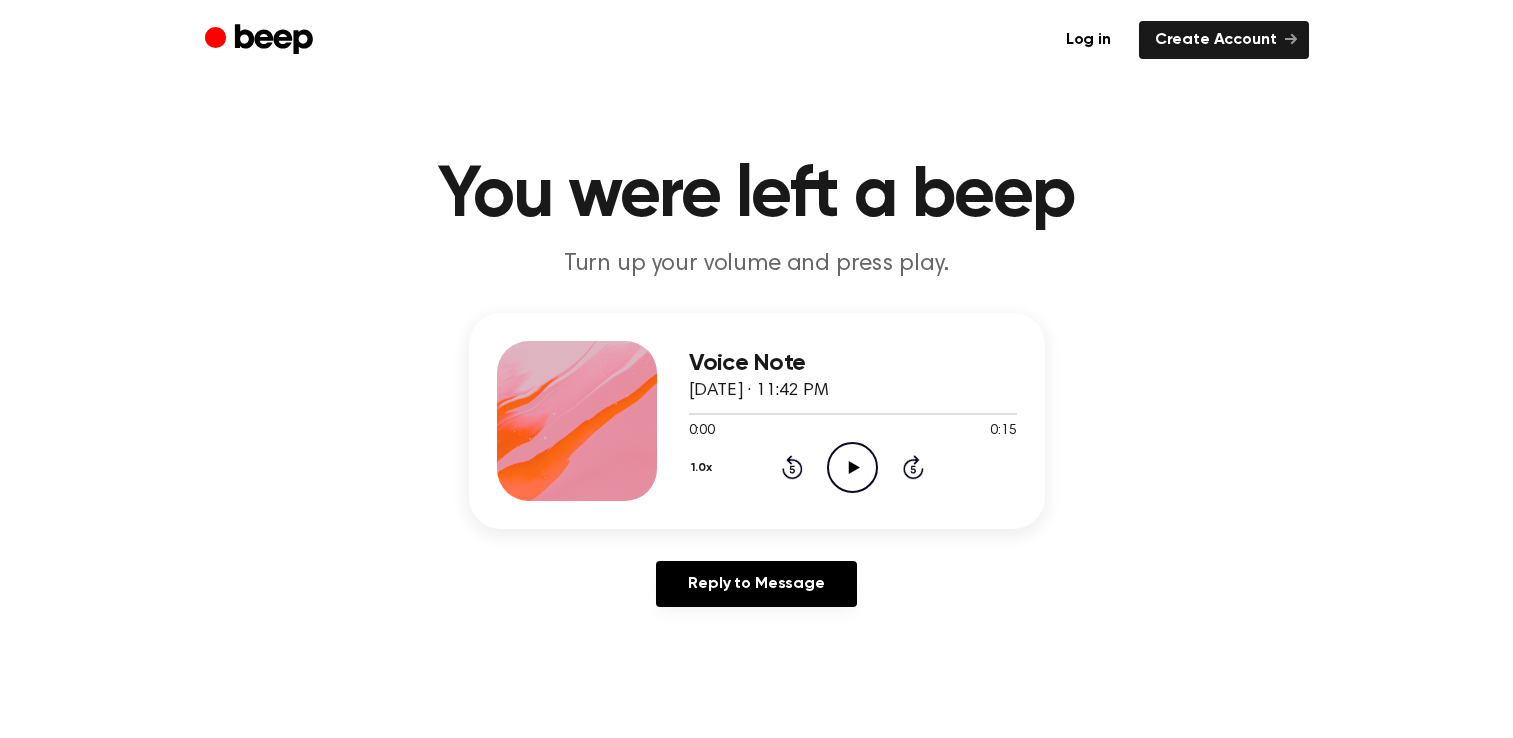 scroll, scrollTop: 0, scrollLeft: 0, axis: both 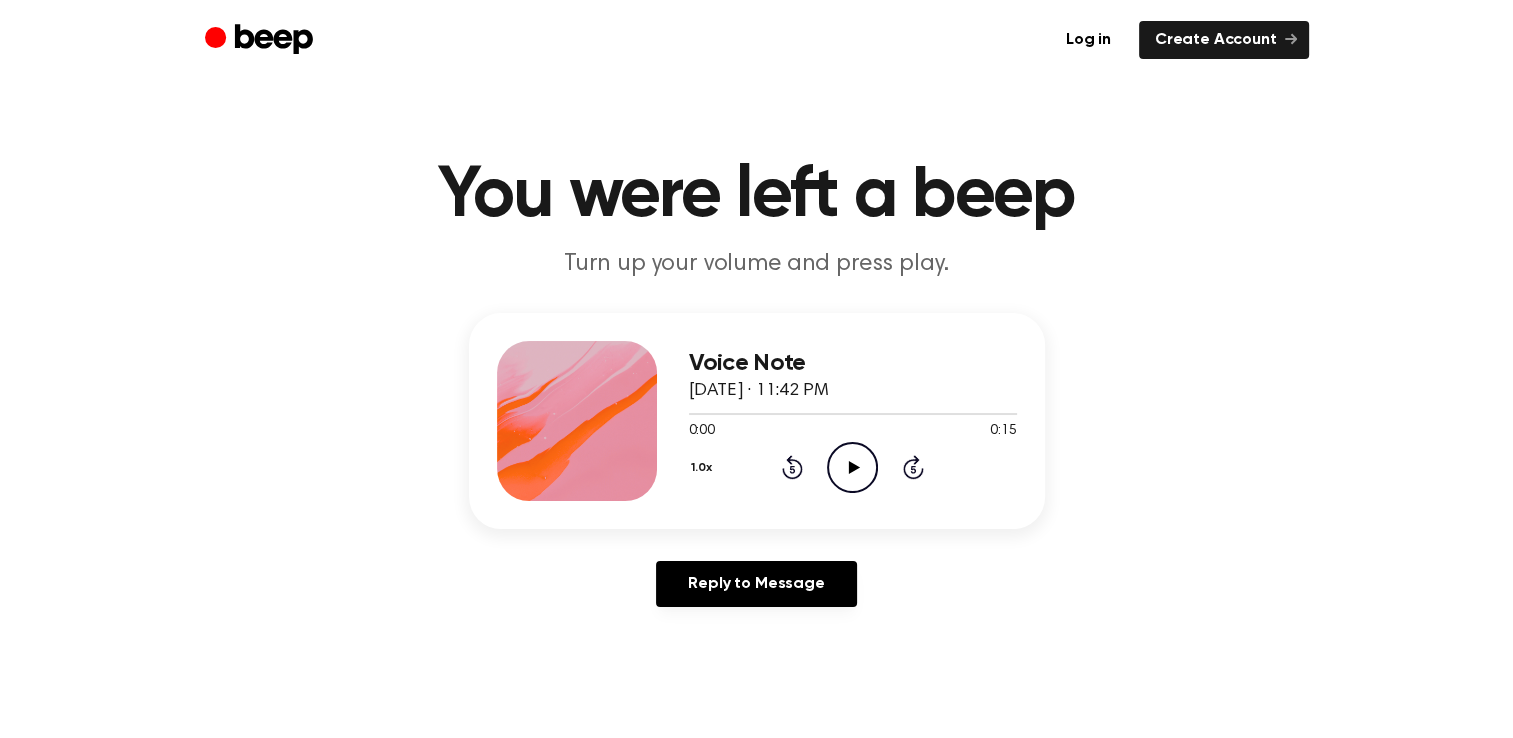 click on "Play Audio" 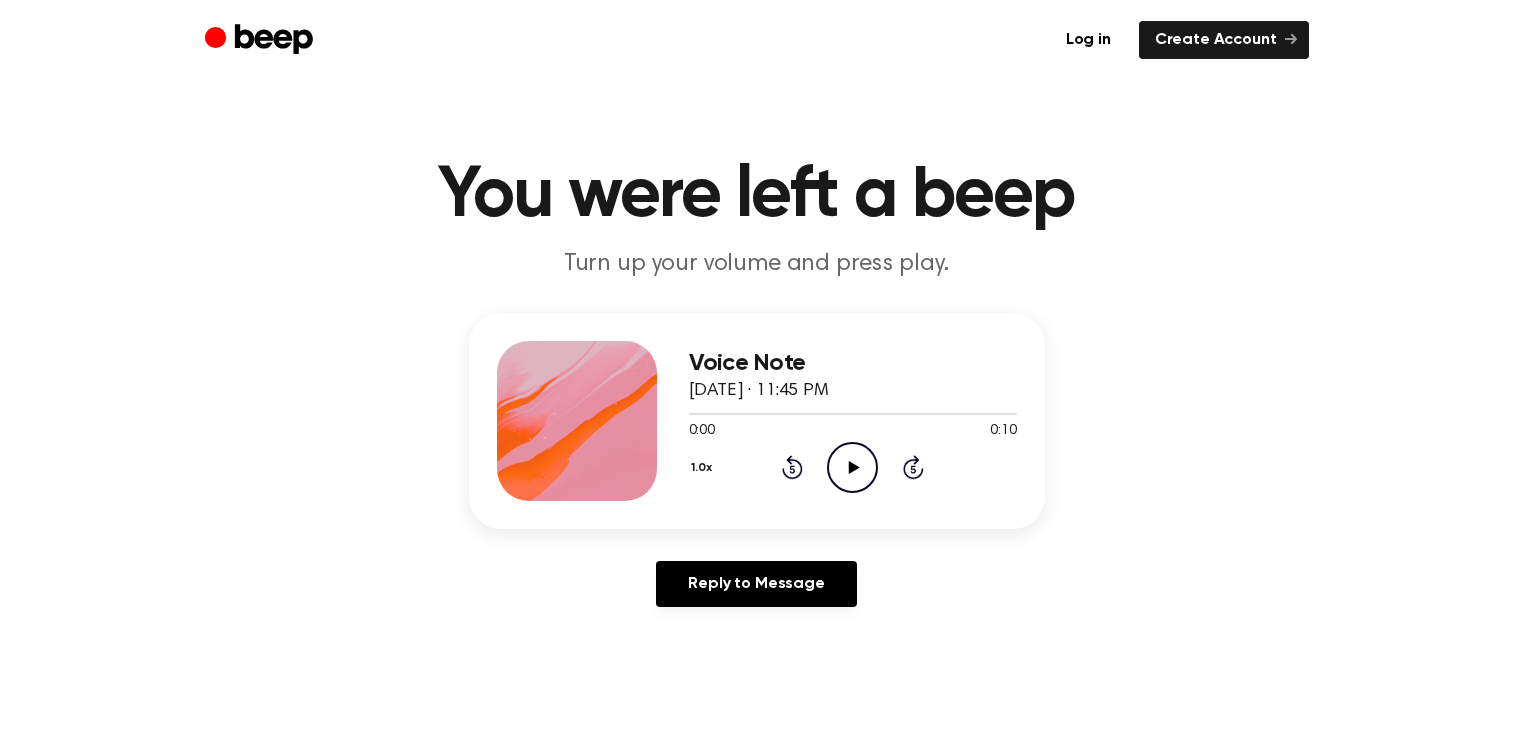 scroll, scrollTop: 0, scrollLeft: 0, axis: both 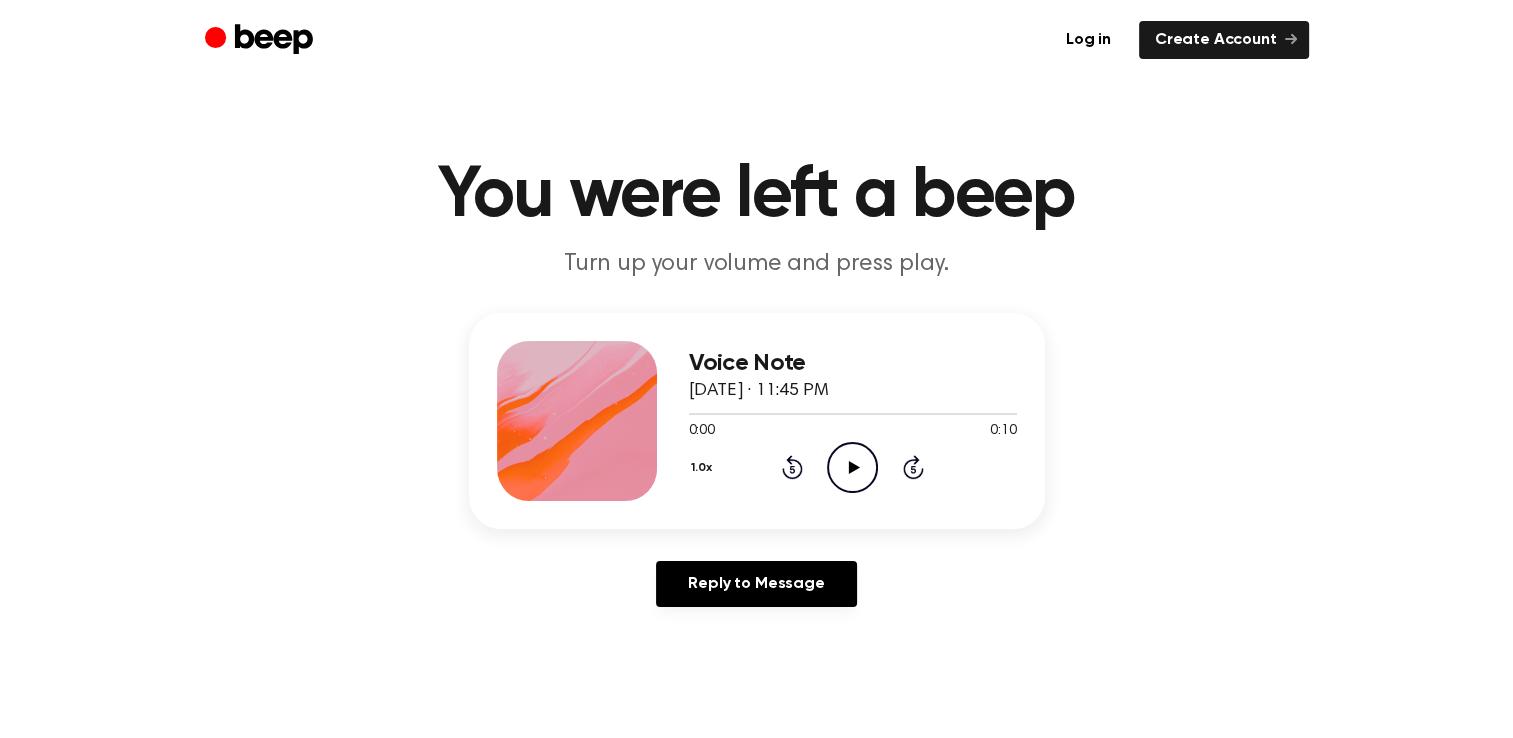 click on "Play Audio" 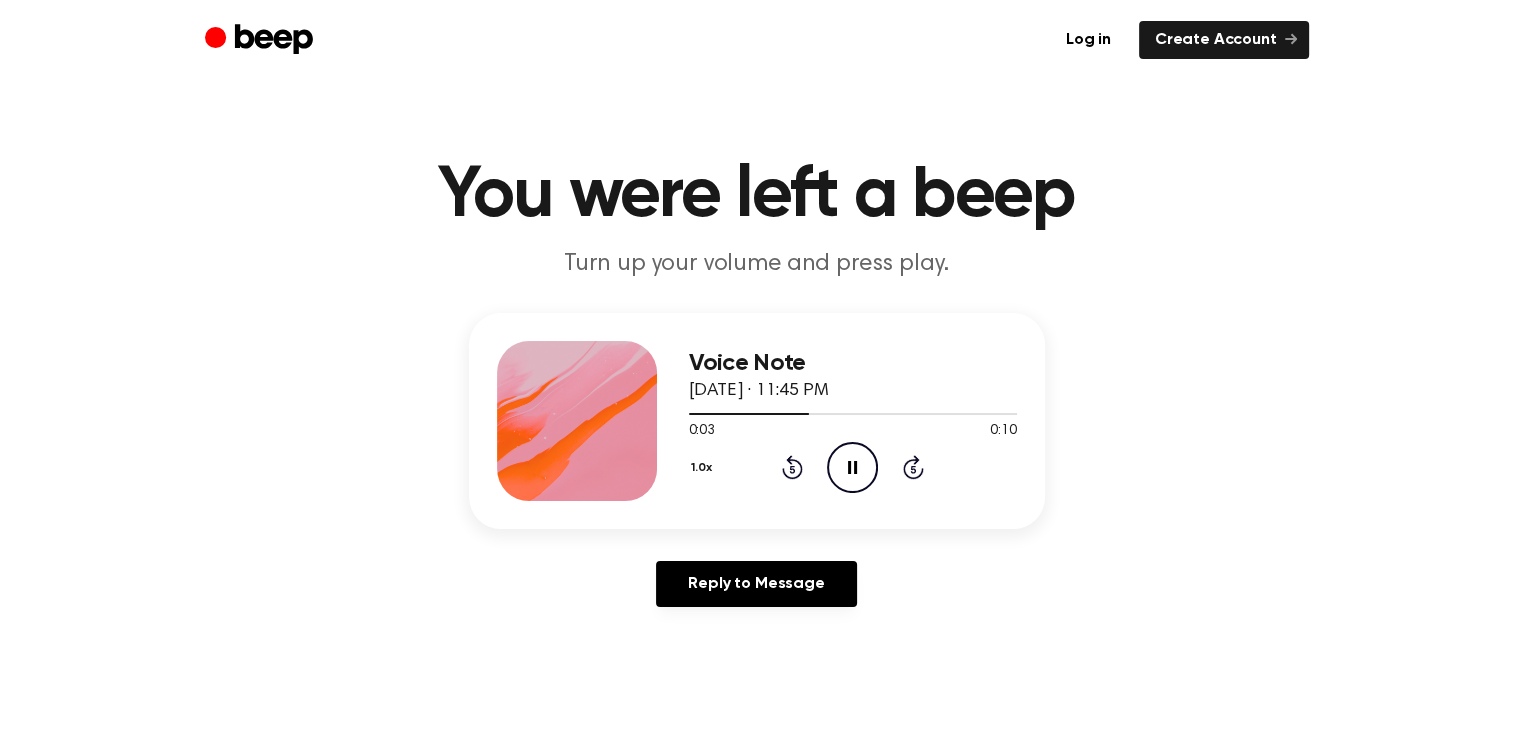 click on "Log in Create Account You were left a beep Turn up your volume and press play. Voice Note July 9, 2025 · 11:45 PM 0:03 0:10 Your browser does not support the [object Object] element. 1.0x Rewind 5 seconds Pause Audio Skip 5 seconds Reply to Message Play recordings without having to open this page Save time....Create & listen to embedded audio messages without leaving Google Classroom, Gmail, or Google Docs. Get It Now ⚠️ We are experiencing issues with our server. We are investigating and fixing the issue. Beep will not work until this is fixed. Please follow us on Twitter - @beepaudio - for updates. I understand Terms  ·  Privacy Policy Products for   Google Classroom™ (plus Docs™ + Gmail™) for   Google Docs™ for   Gmail™ for   Web Resources Help Contact Us Company Home About Us Subscribe Get sneak peeks of what we’re working on and exclusive early access. © Copyright 2025, JoWoCo, LLC. All rights reserved." at bounding box center [756, 808] 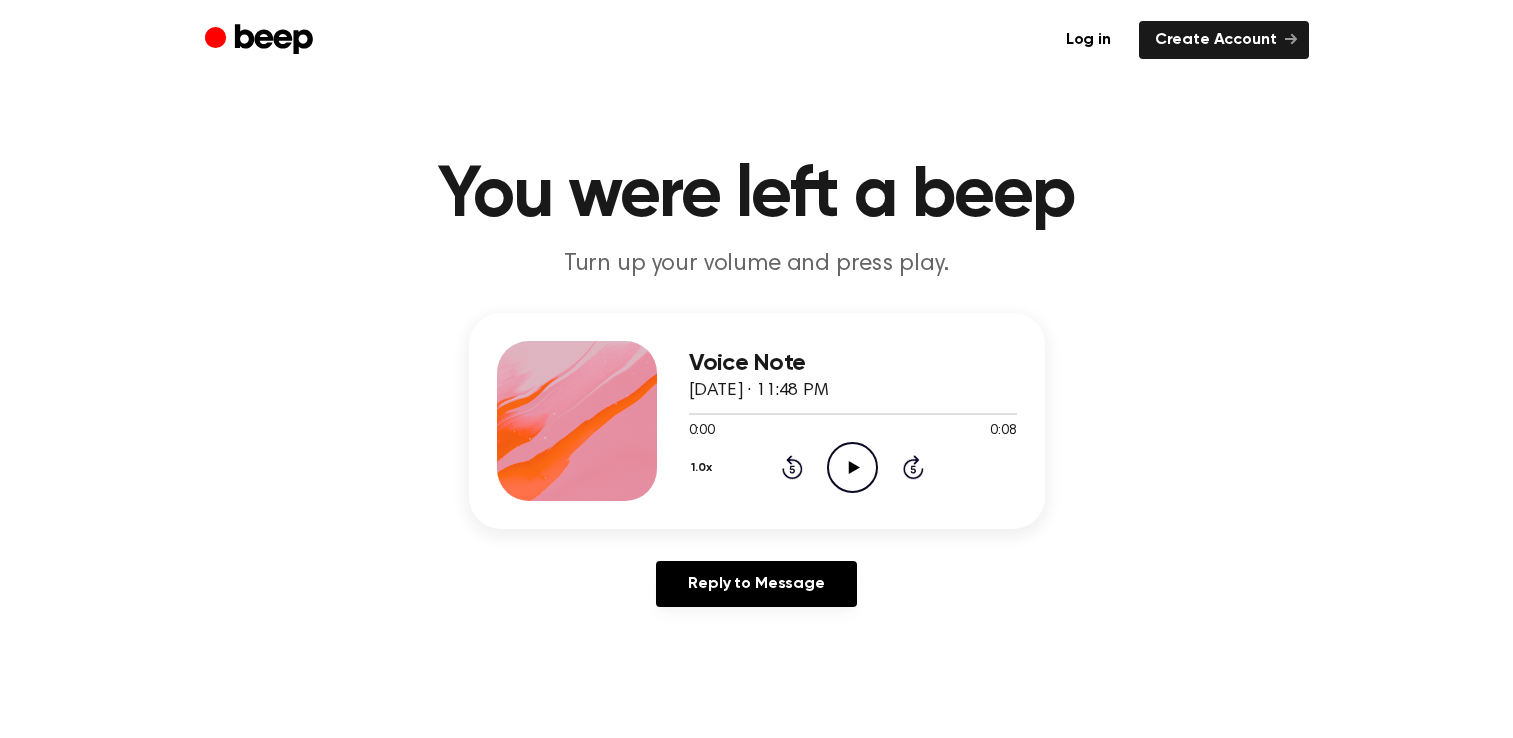 scroll, scrollTop: 0, scrollLeft: 0, axis: both 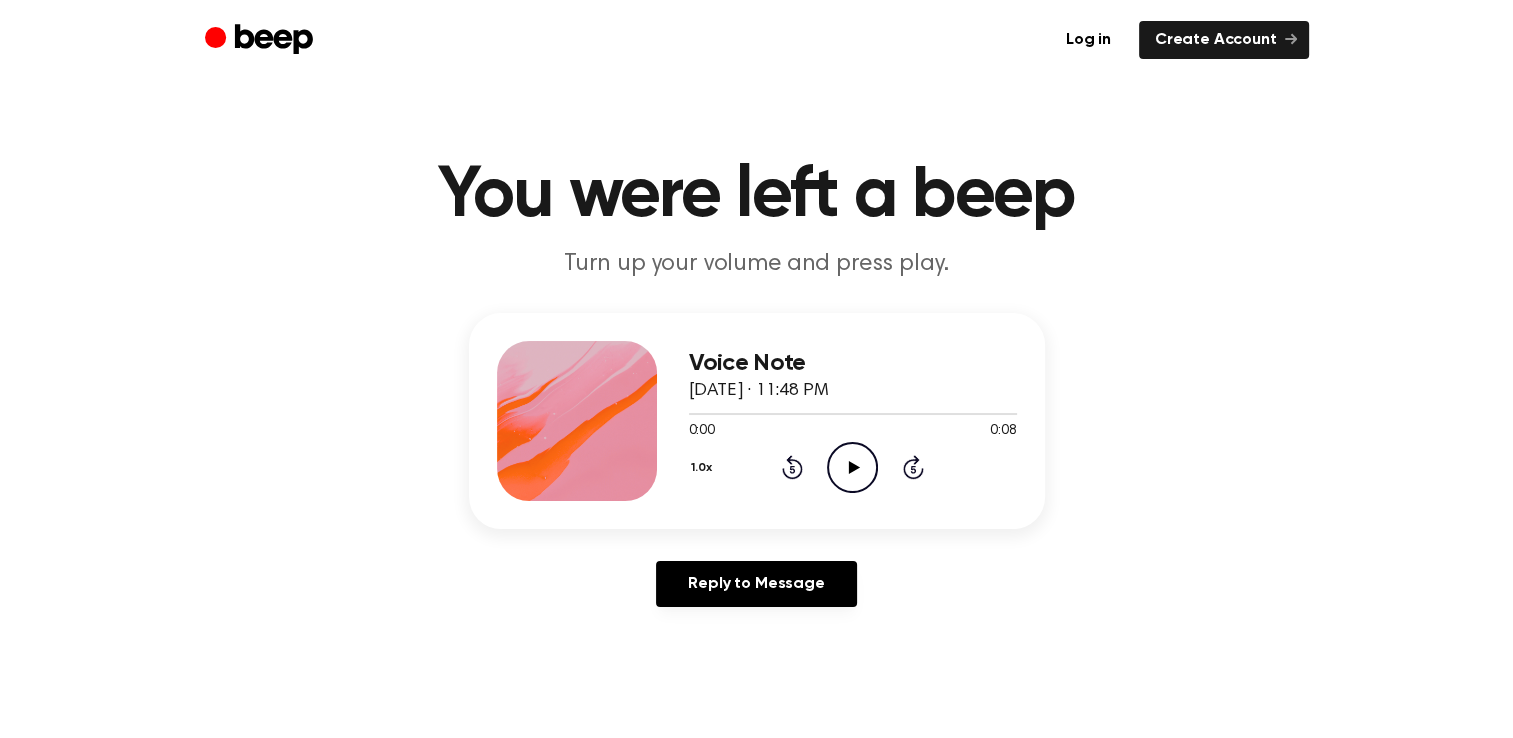 click on "Play Audio" 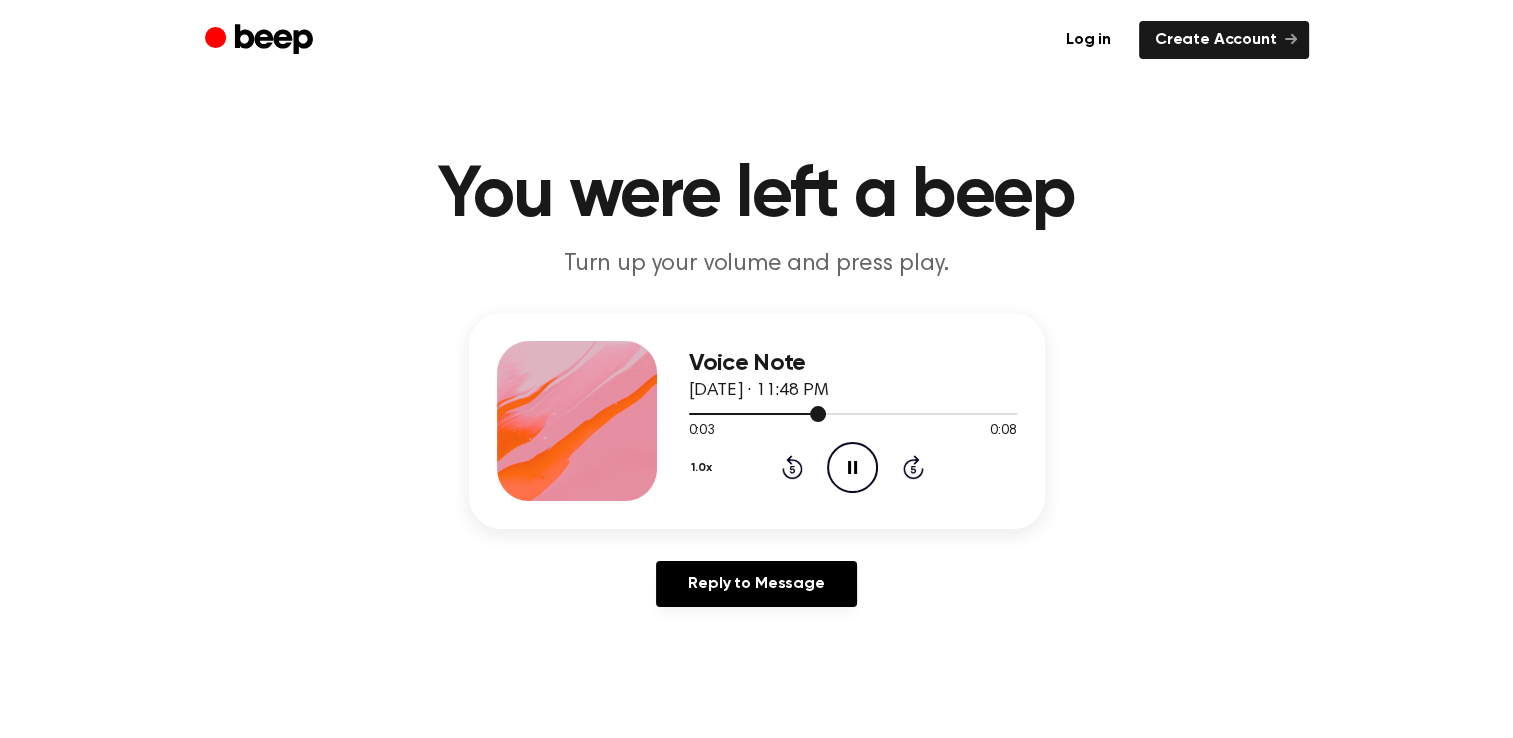 drag, startPoint x: 756, startPoint y: 418, endPoint x: 740, endPoint y: 421, distance: 16.27882 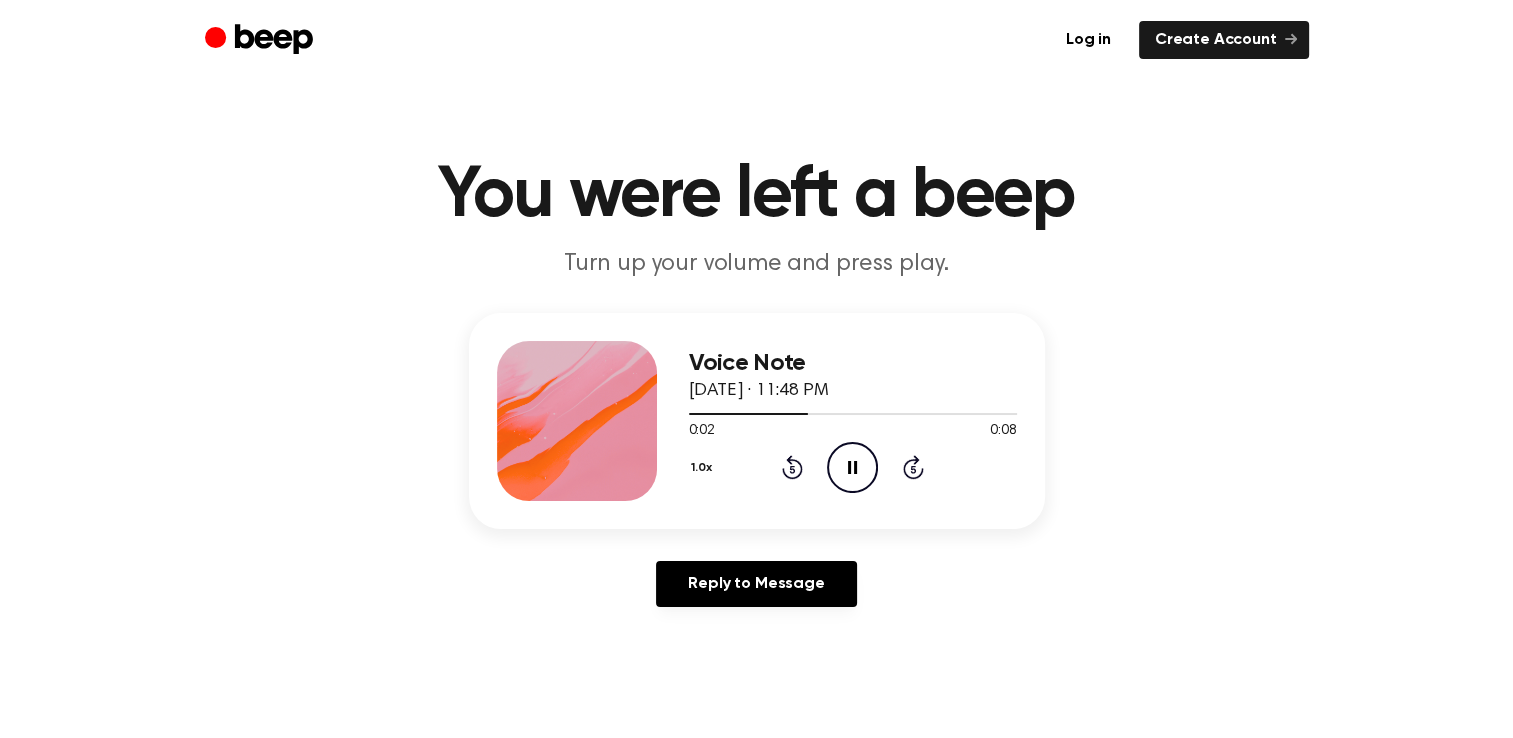 click on "Pause Audio" 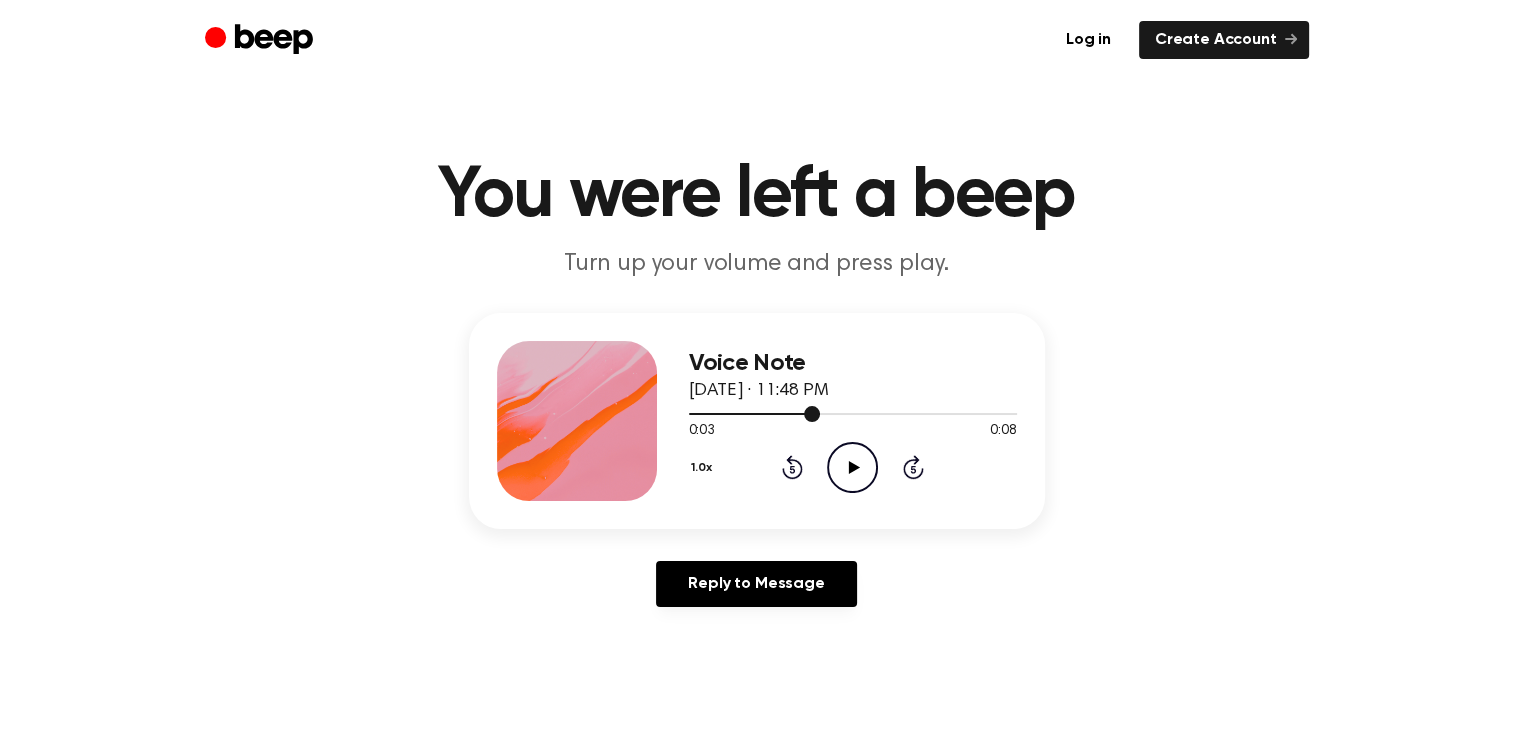 click at bounding box center [754, 414] 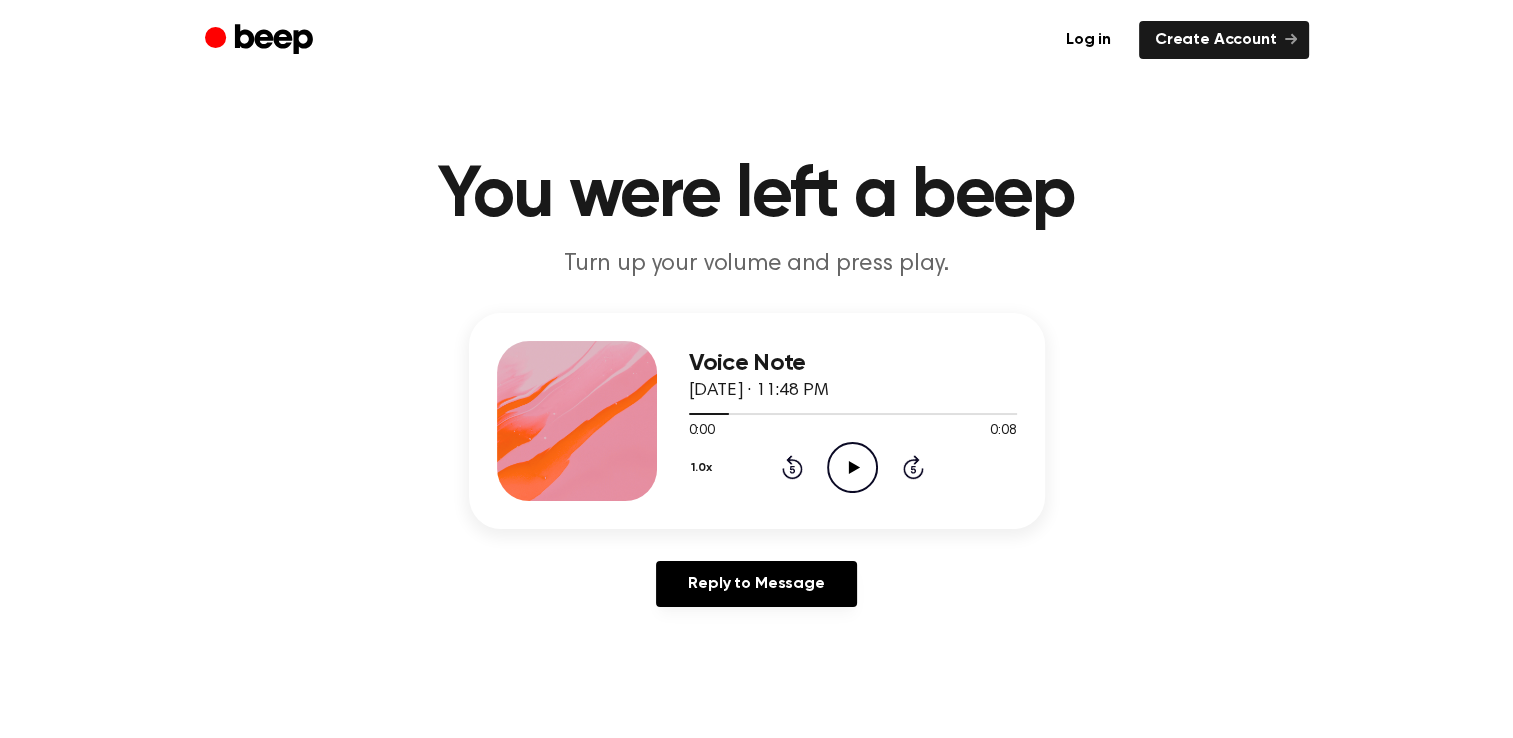 drag, startPoint x: 814, startPoint y: 463, endPoint x: 840, endPoint y: 472, distance: 27.513634 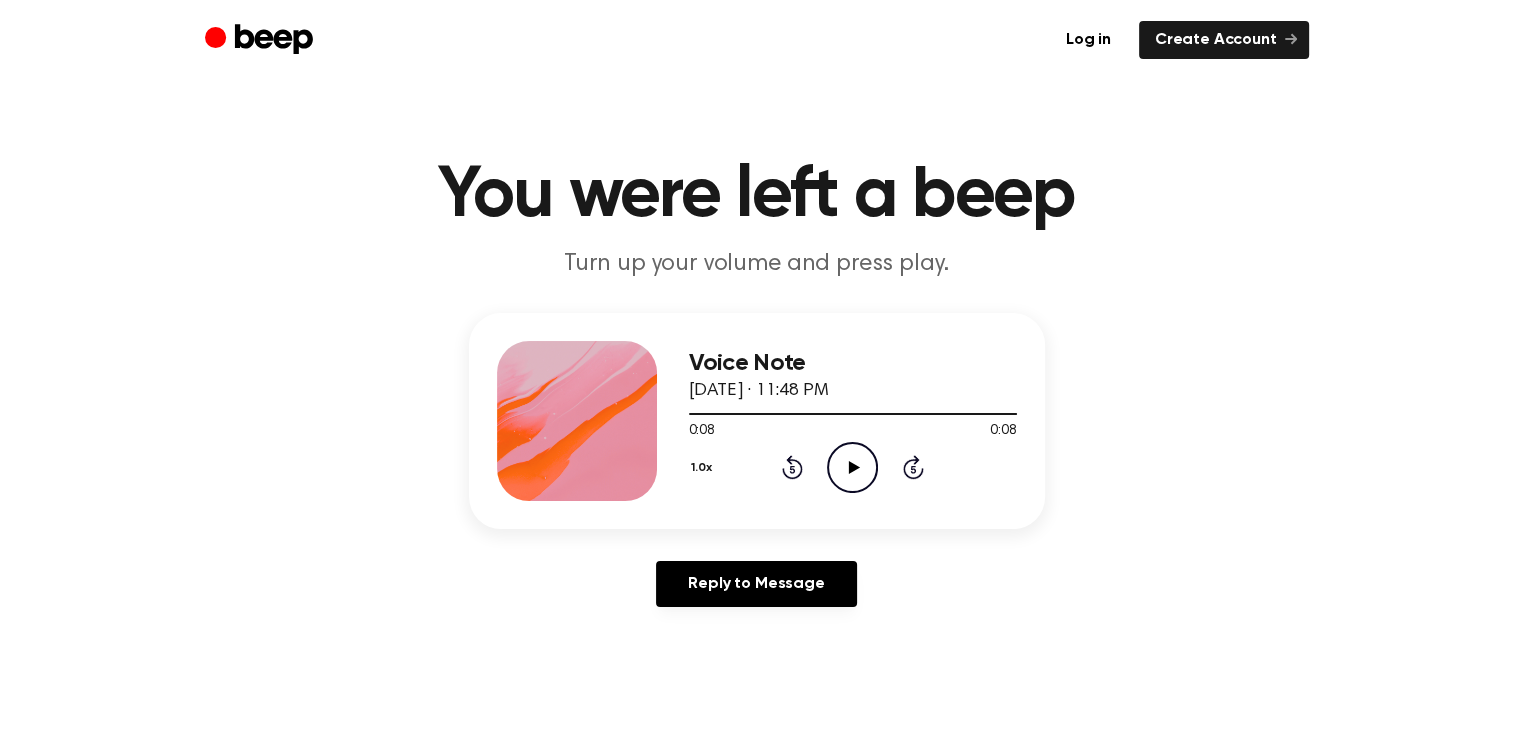 click 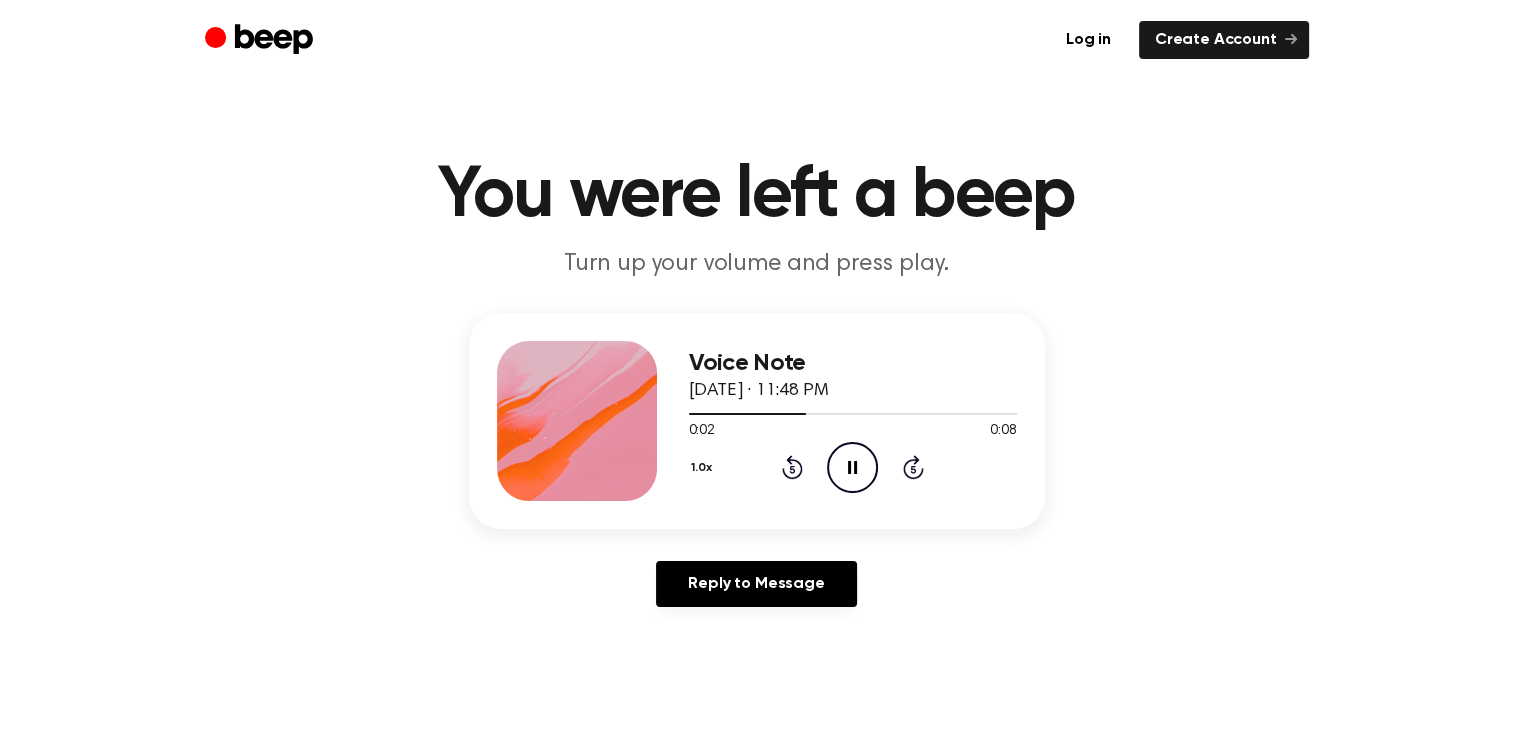 click on "Pause Audio" 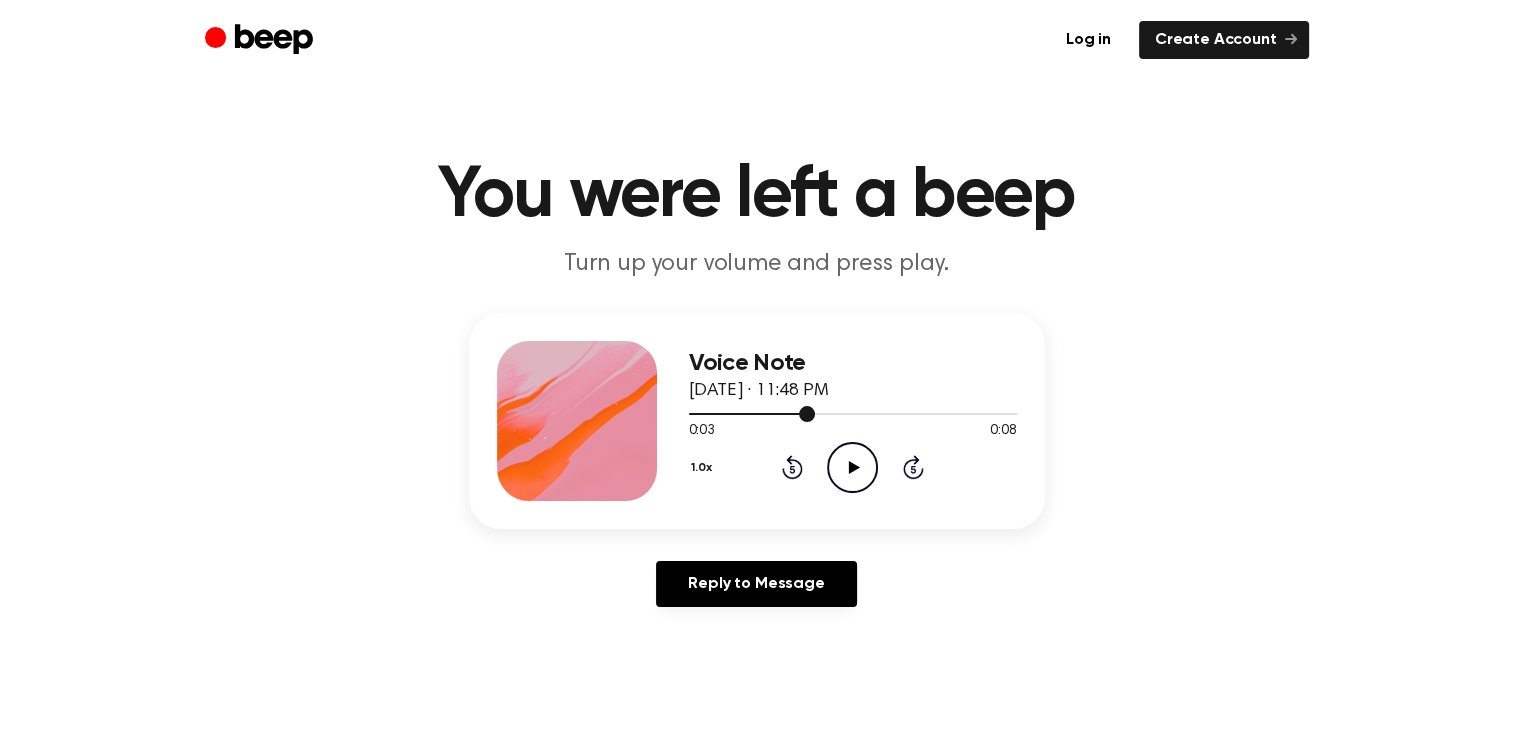 click at bounding box center [853, 413] 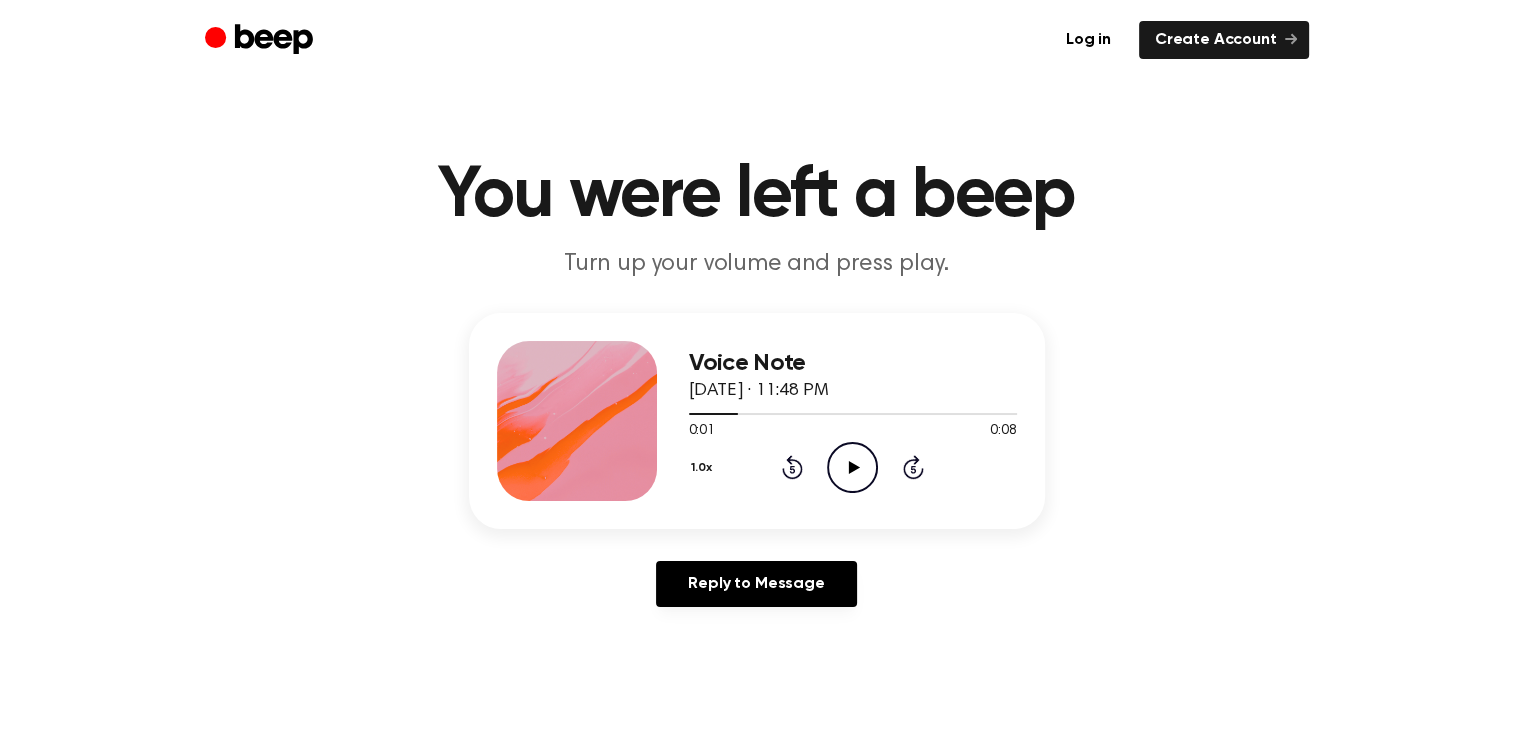 click 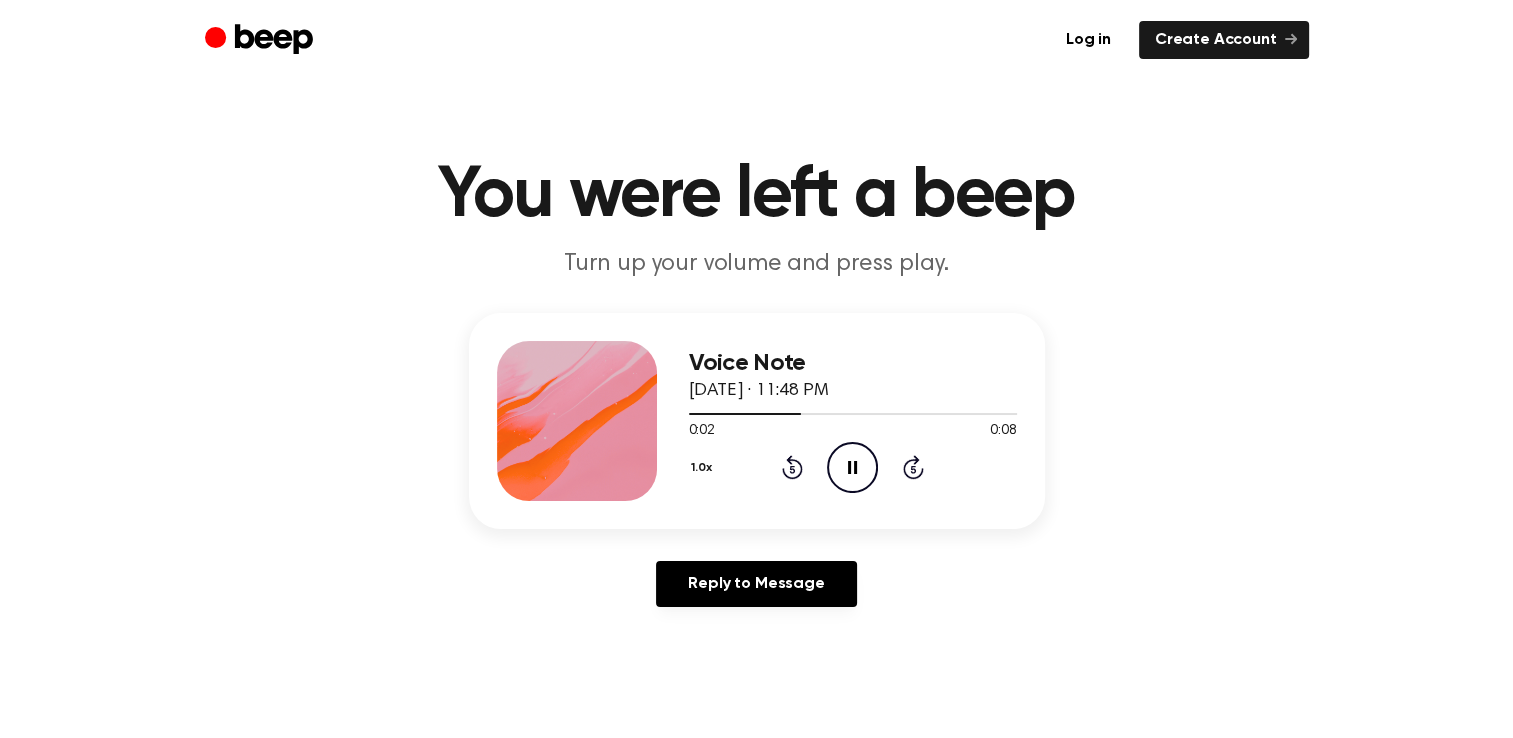 click 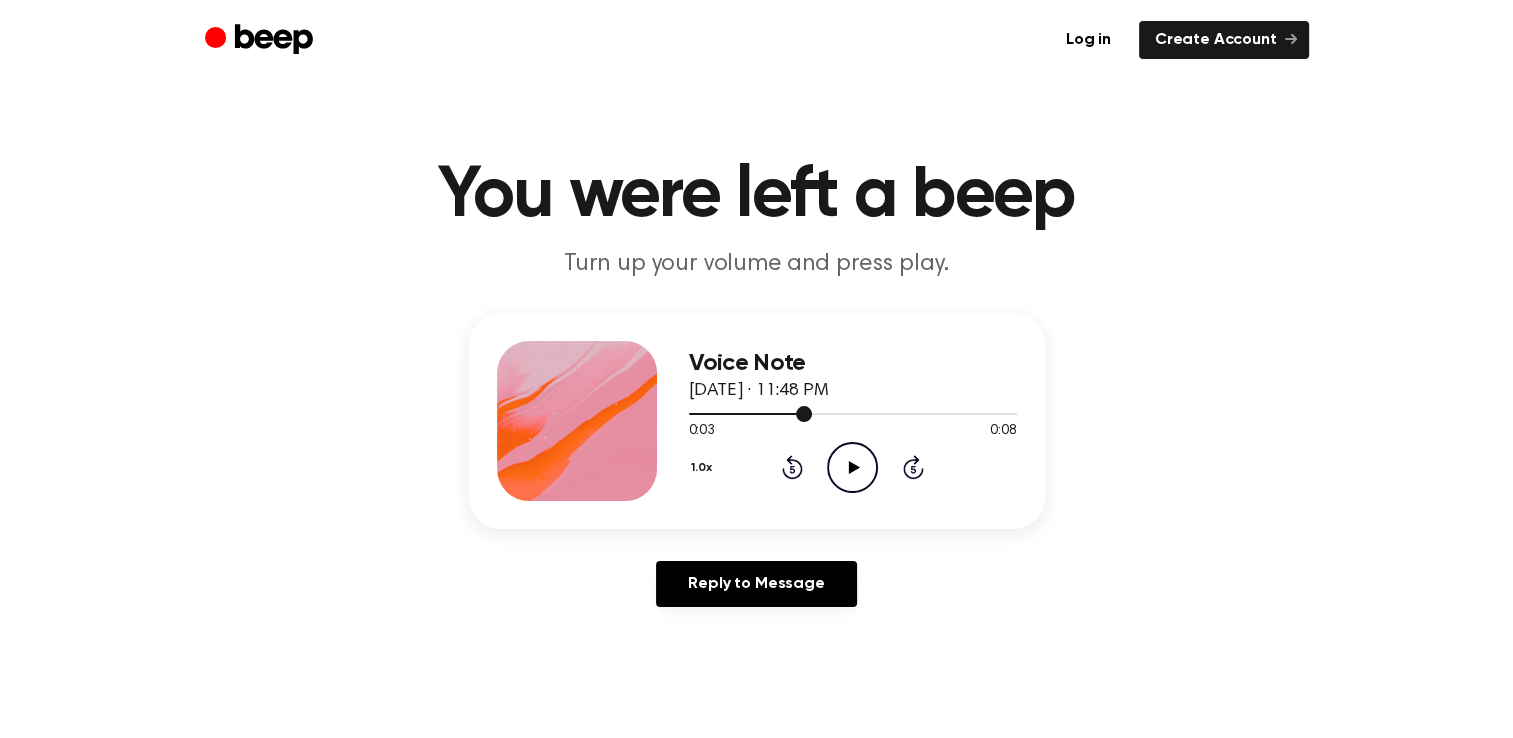 click at bounding box center [750, 414] 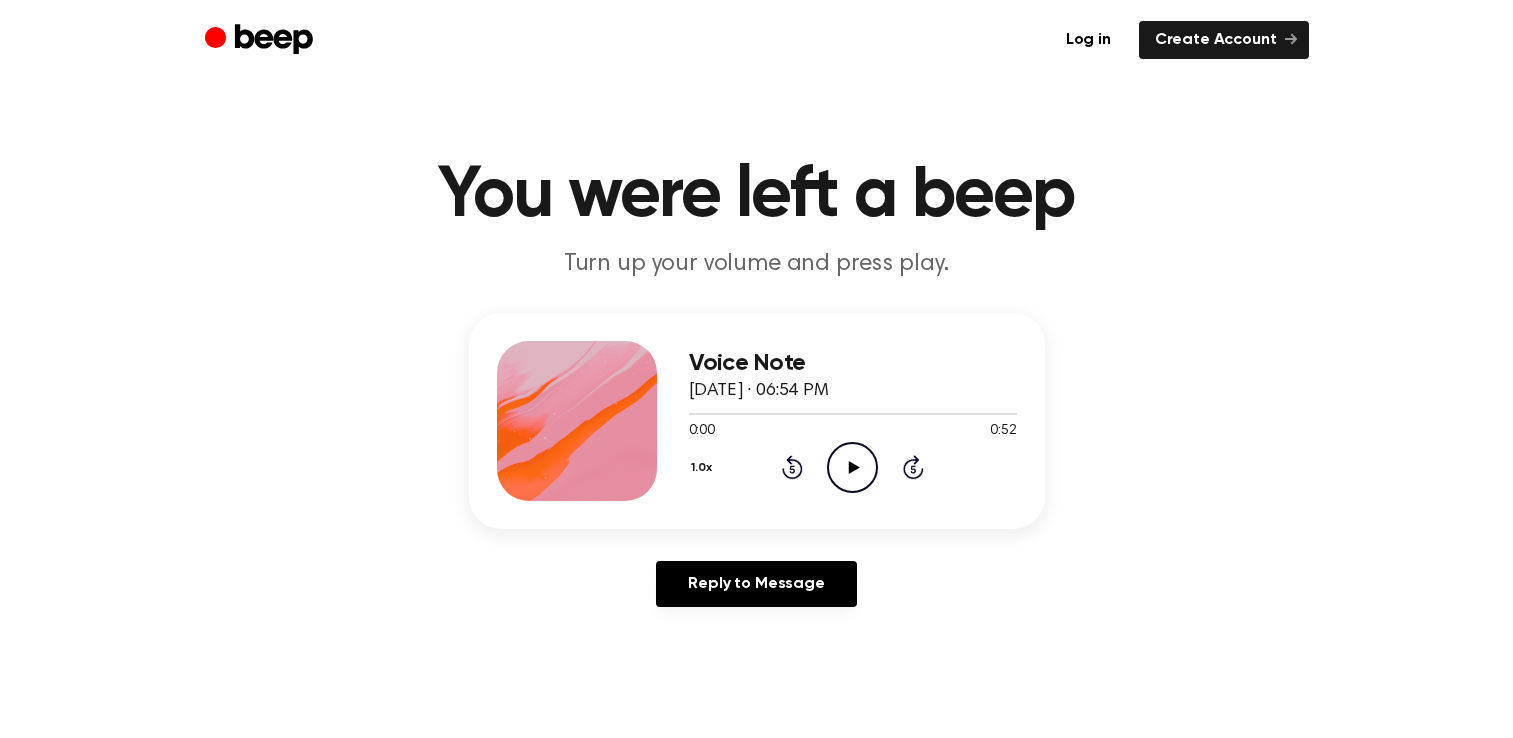 scroll, scrollTop: 0, scrollLeft: 0, axis: both 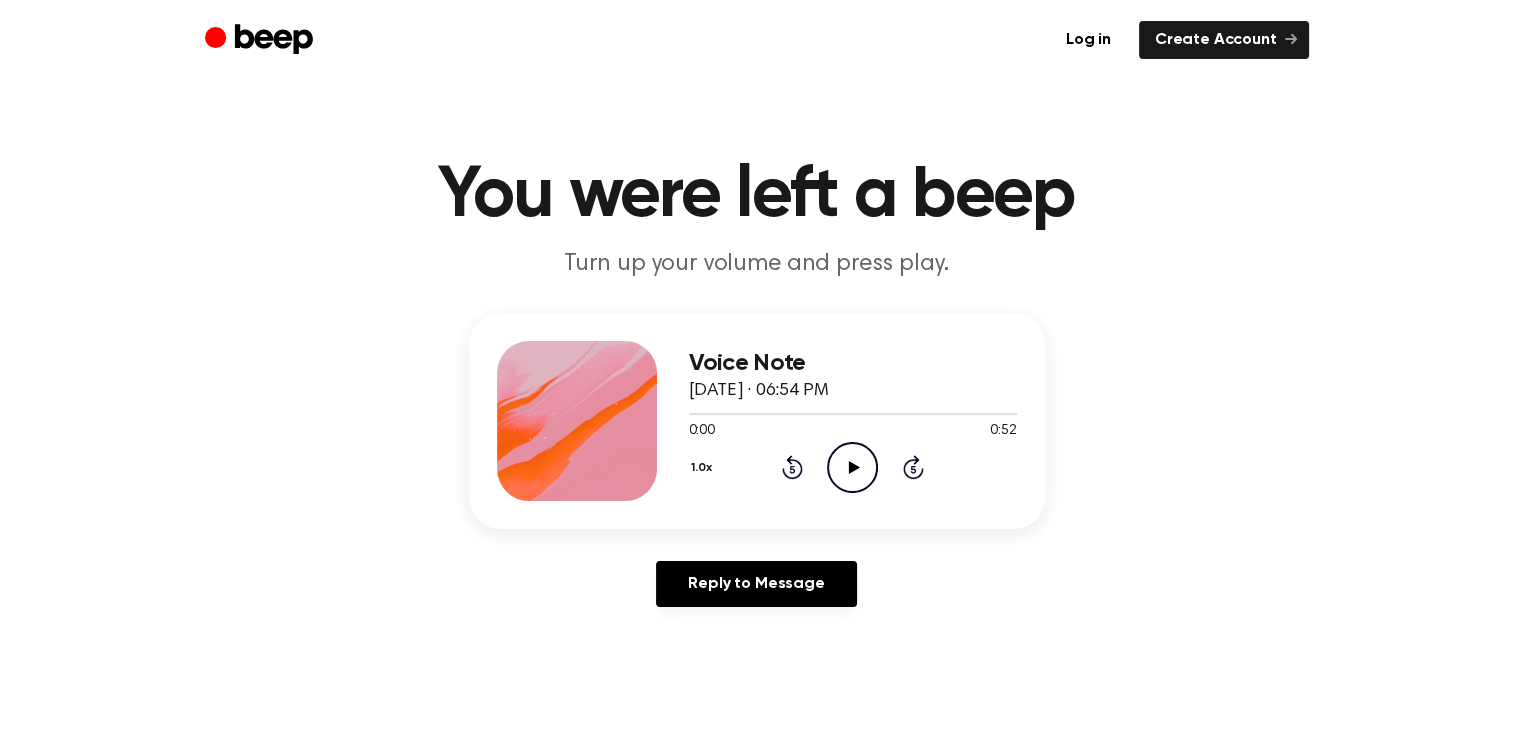 click on "Play Audio" 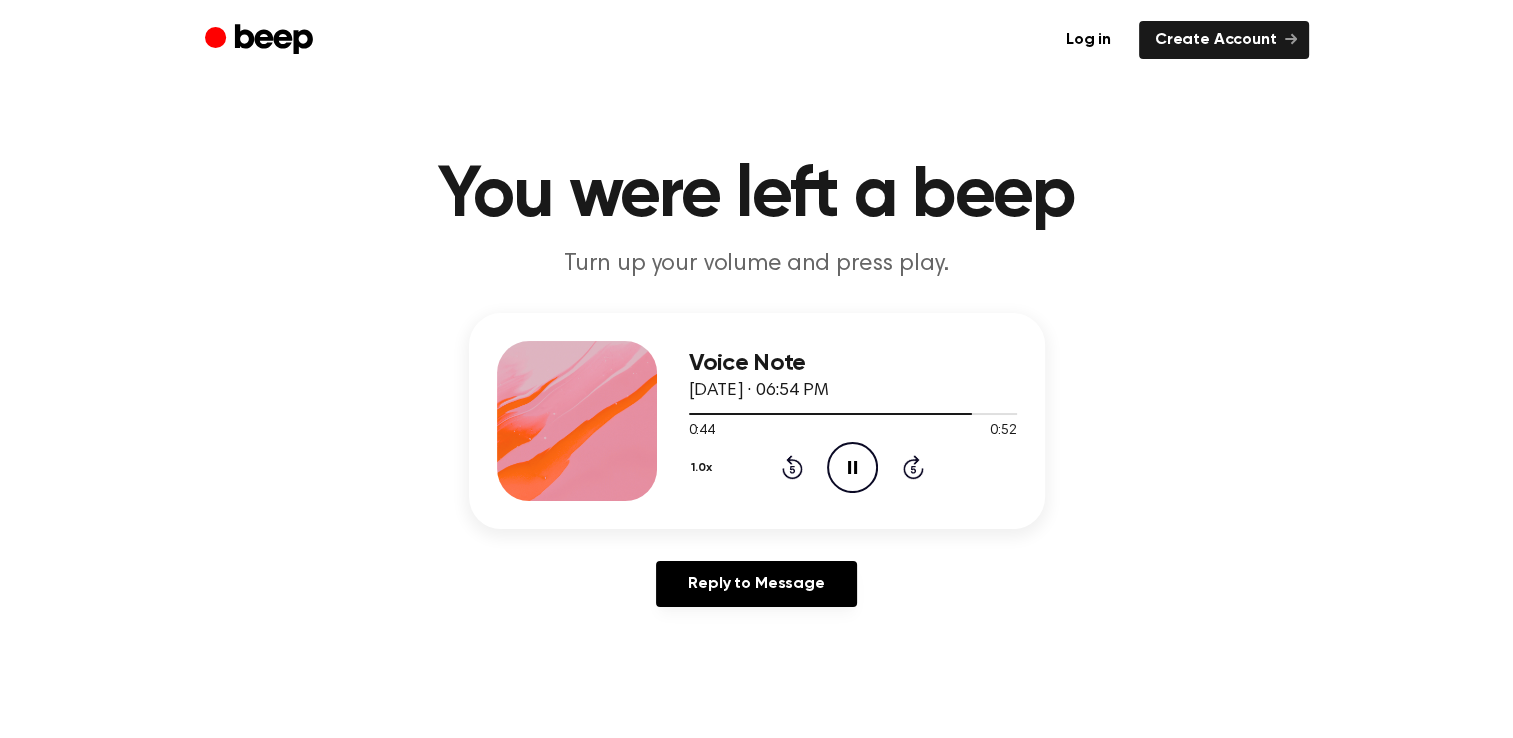 drag, startPoint x: 948, startPoint y: 313, endPoint x: 786, endPoint y: 334, distance: 163.35544 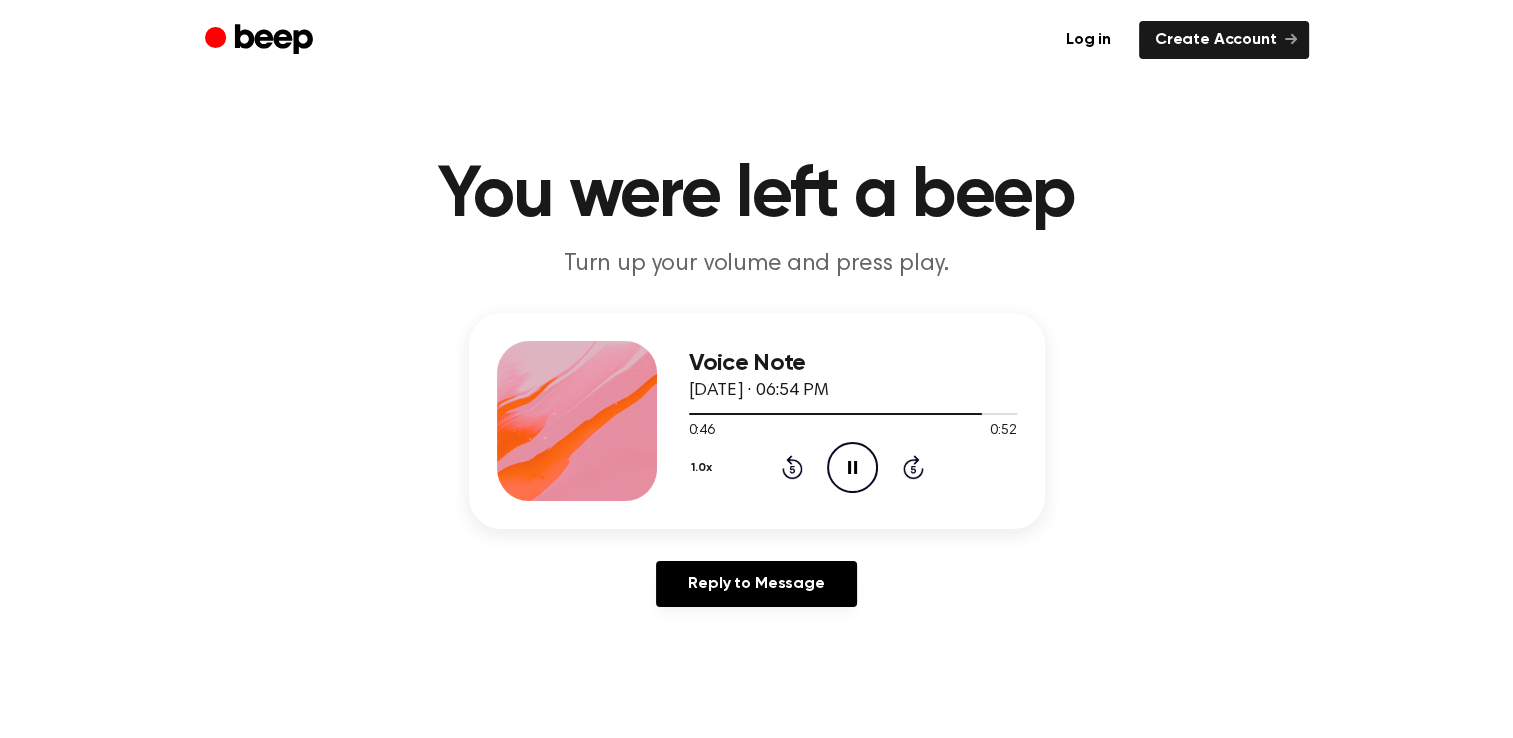 drag, startPoint x: 807, startPoint y: 331, endPoint x: 768, endPoint y: 341, distance: 40.261642 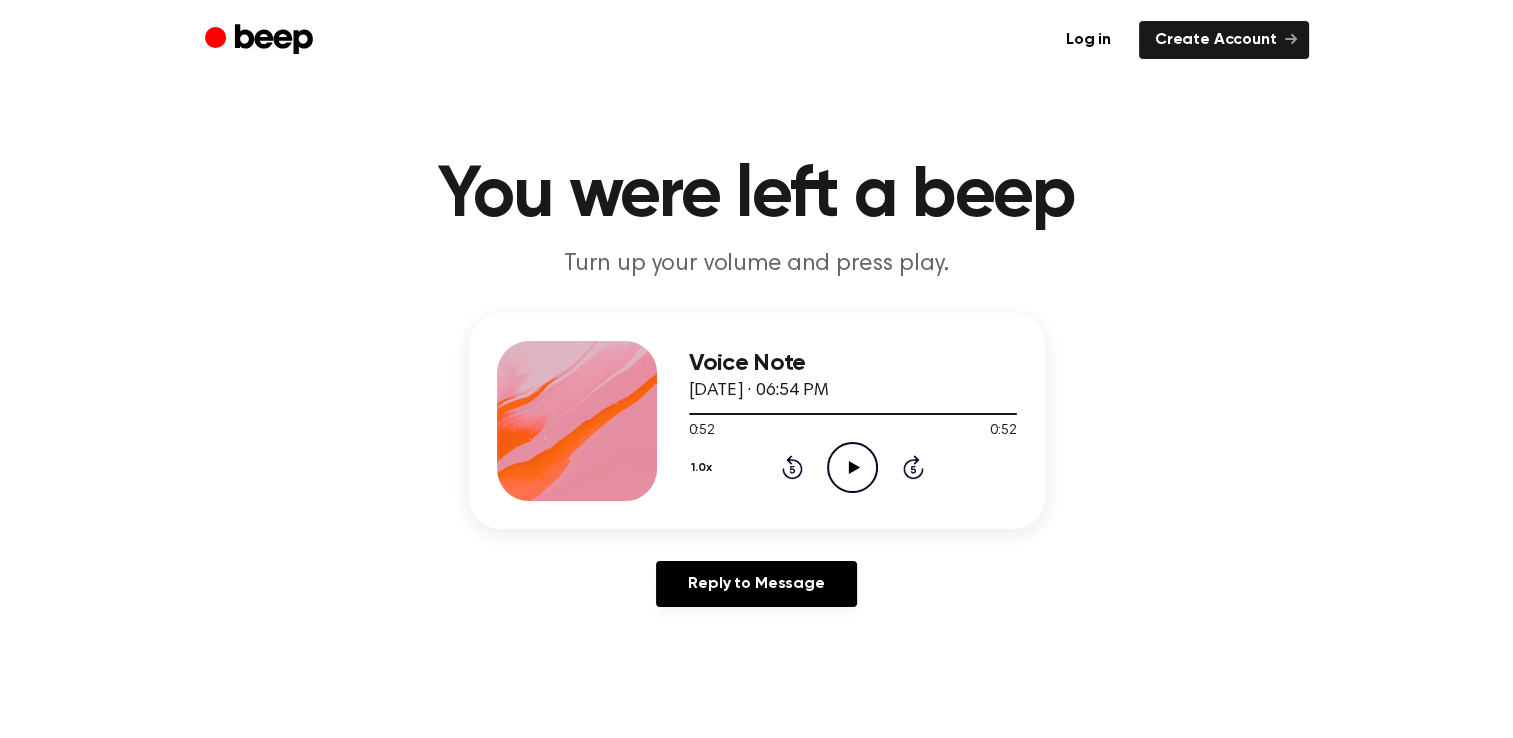drag, startPoint x: 620, startPoint y: 405, endPoint x: 552, endPoint y: 530, distance: 142.29898 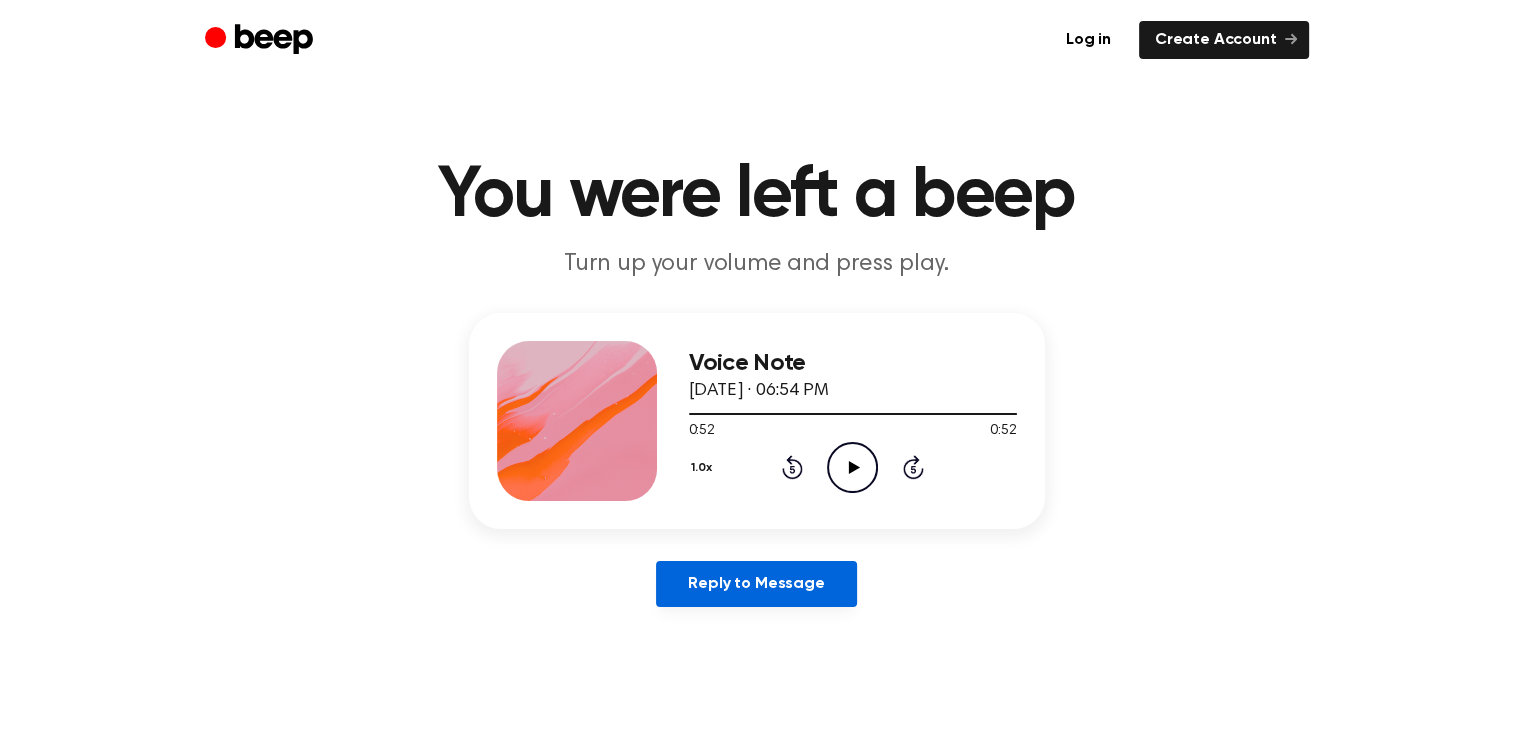 click on "Reply to Message" at bounding box center (756, 584) 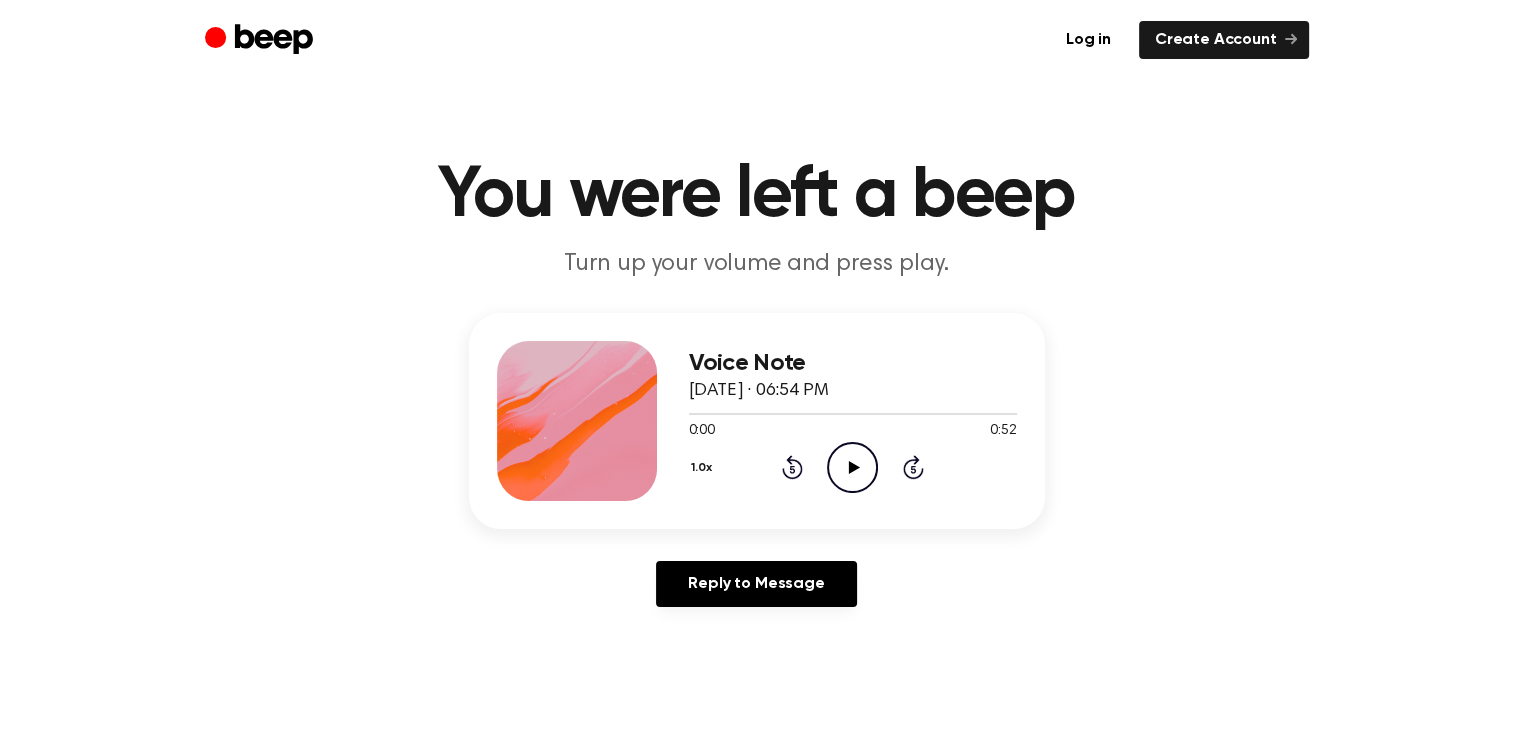 click on "Voice Note" at bounding box center [853, 363] 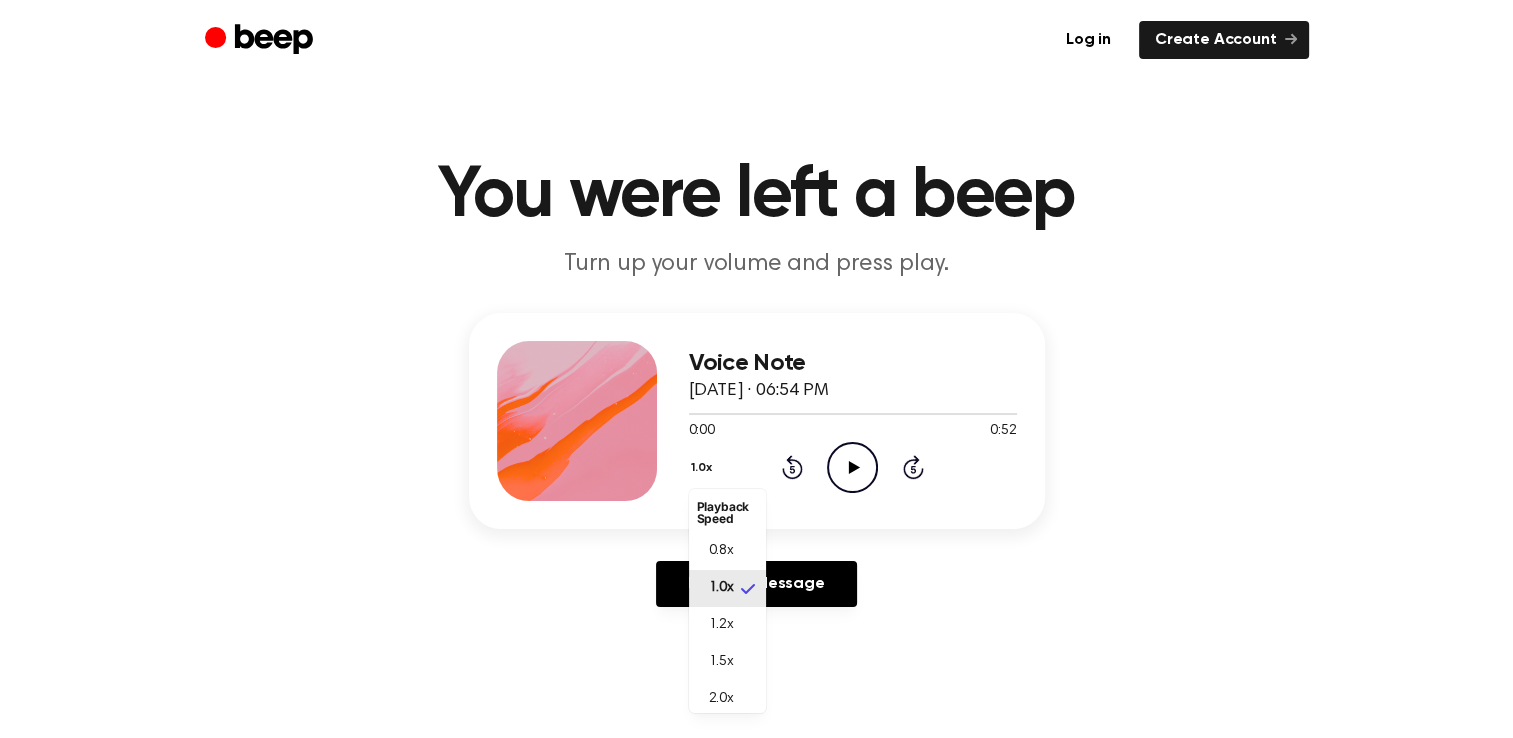 click on "Voice Note June 24, 2025 · 06:54 PM 0:00 0:52 Your browser does not support the [object Object] element. 1.0x Playback Speed 0.8x 1.0x 1.2x 1.5x 2.0x Rewind 5 seconds Play Audio Skip 5 seconds" at bounding box center [757, 421] 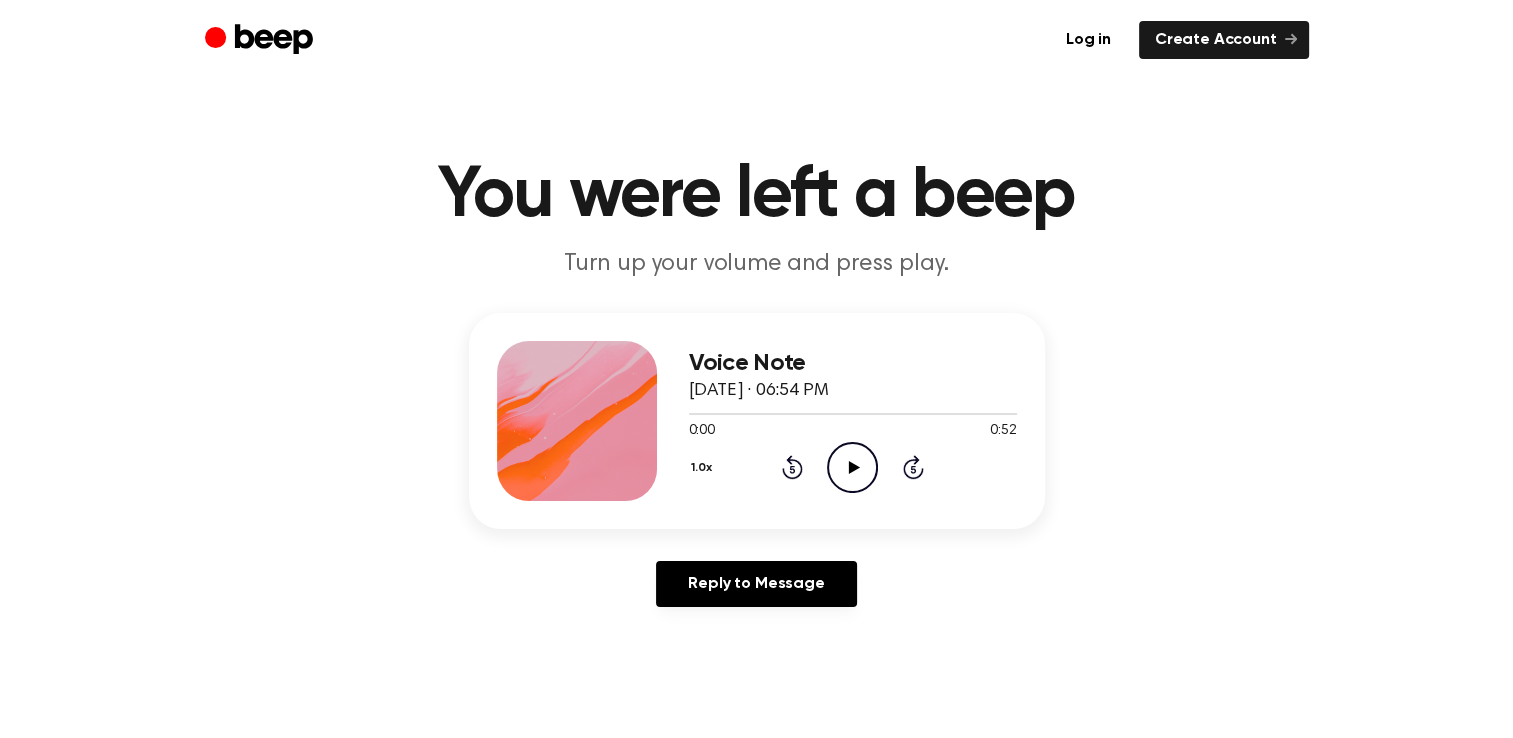 click on "Play Audio" 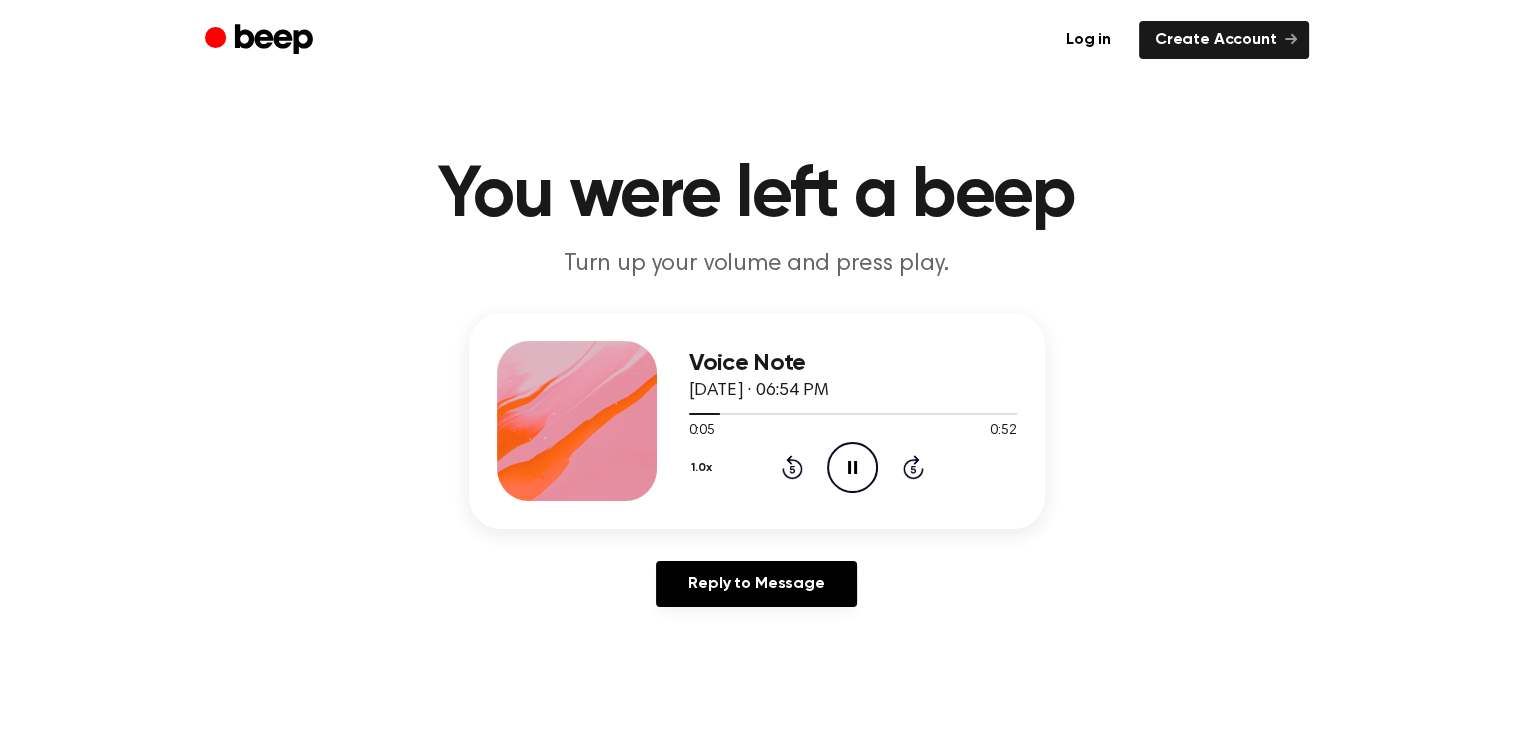 click on "Pause Audio" 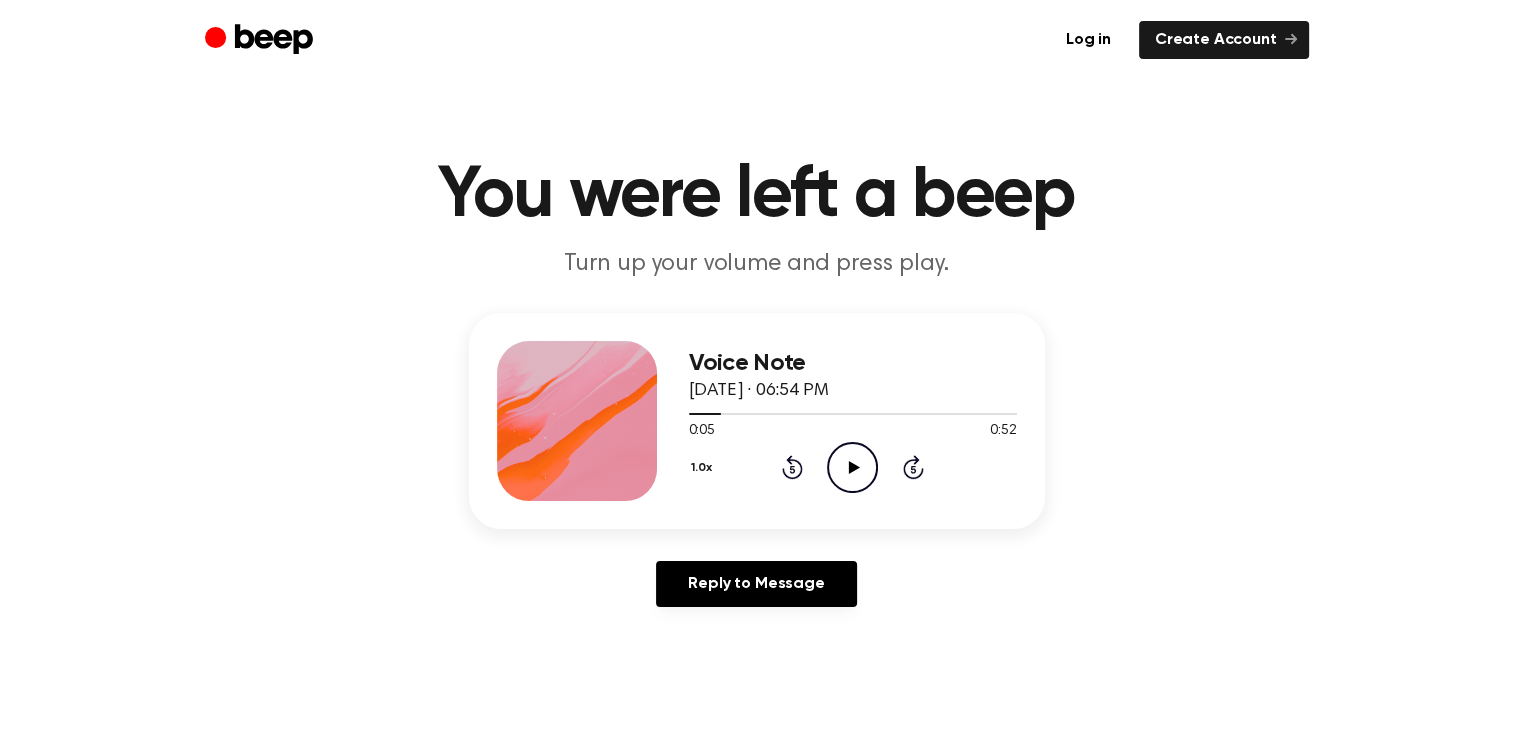 click at bounding box center [577, 421] 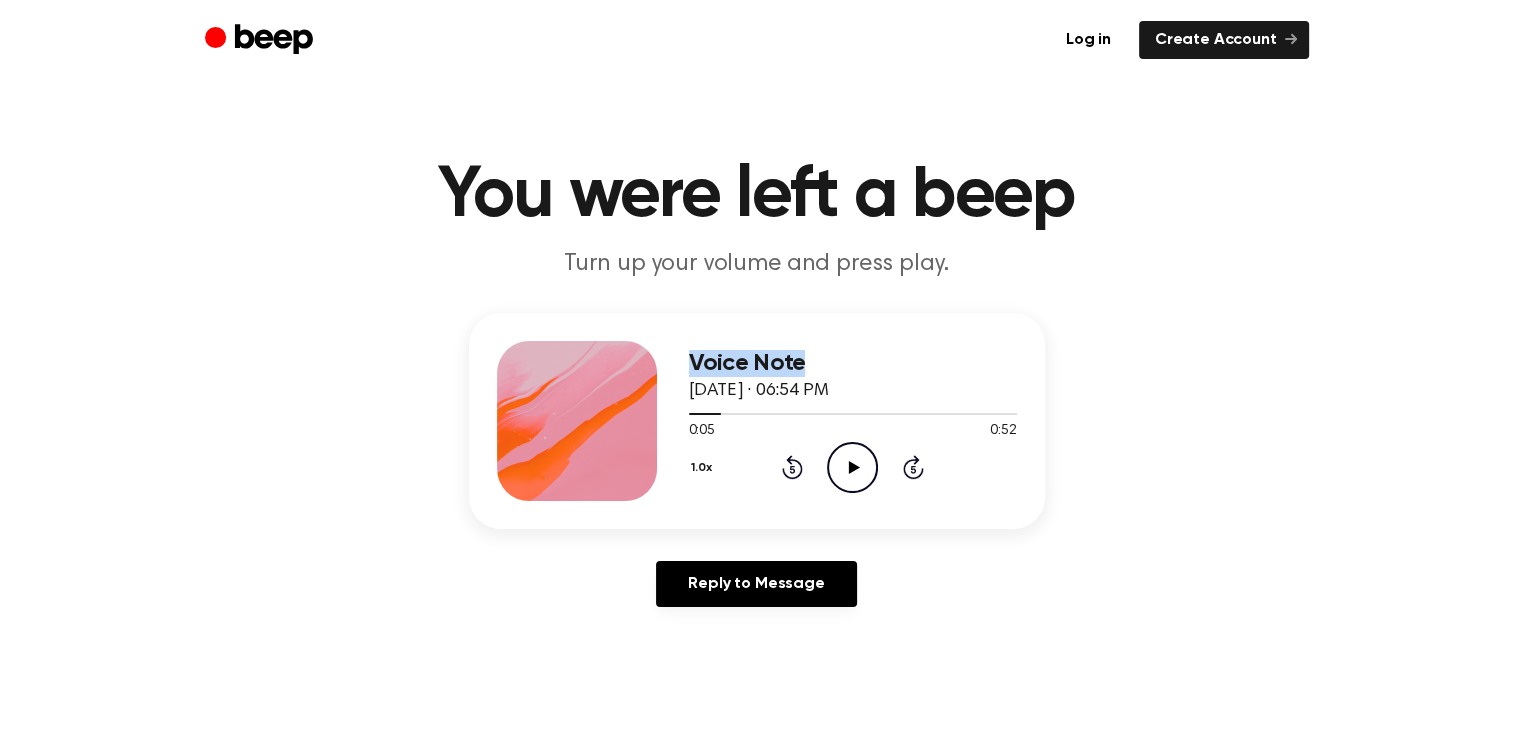 drag, startPoint x: 689, startPoint y: 374, endPoint x: 803, endPoint y: 370, distance: 114.07015 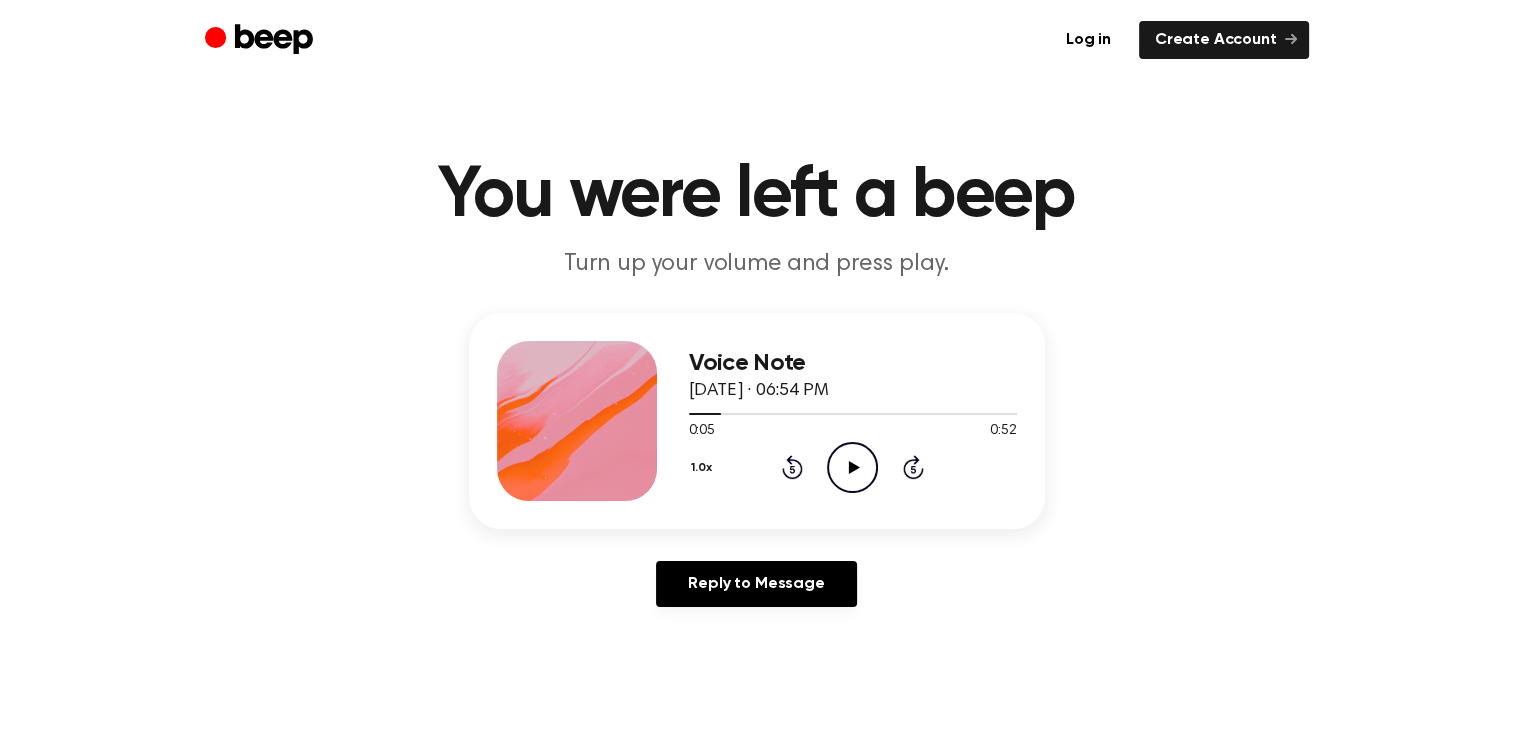 click on "You were left a beep Turn up your volume and press play." at bounding box center (756, 220) 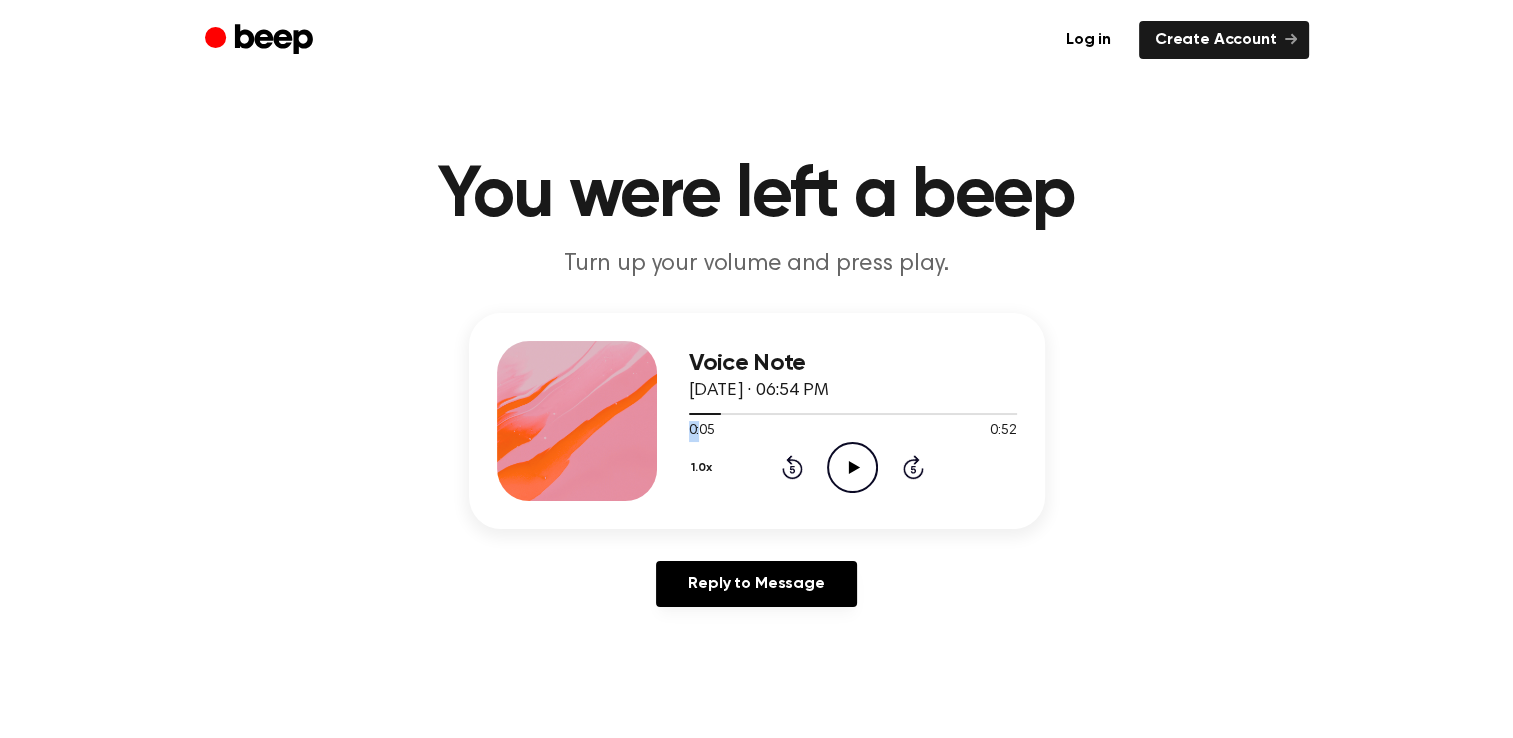 drag, startPoint x: 696, startPoint y: 425, endPoint x: 681, endPoint y: 424, distance: 15.033297 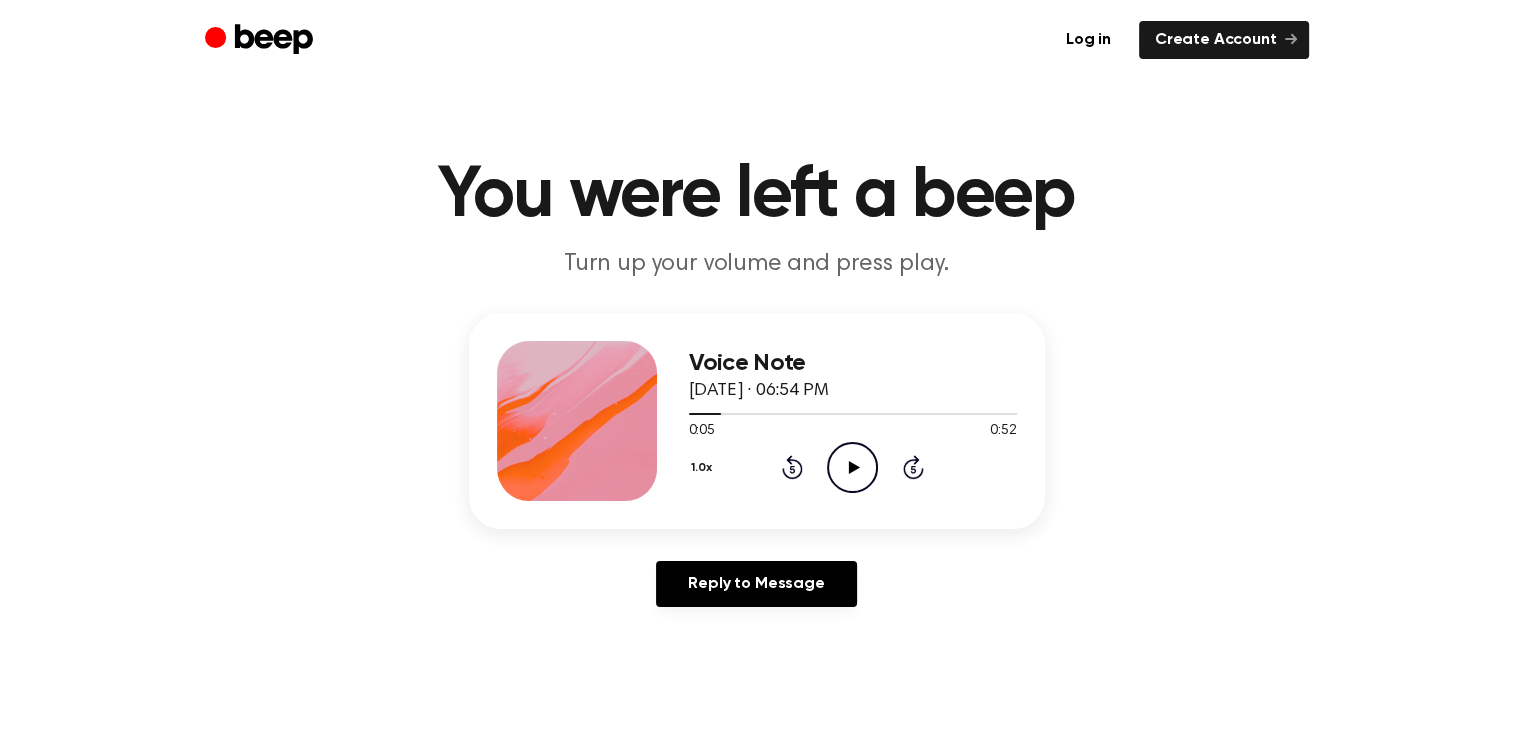 drag, startPoint x: 681, startPoint y: 424, endPoint x: 720, endPoint y: 414, distance: 40.261642 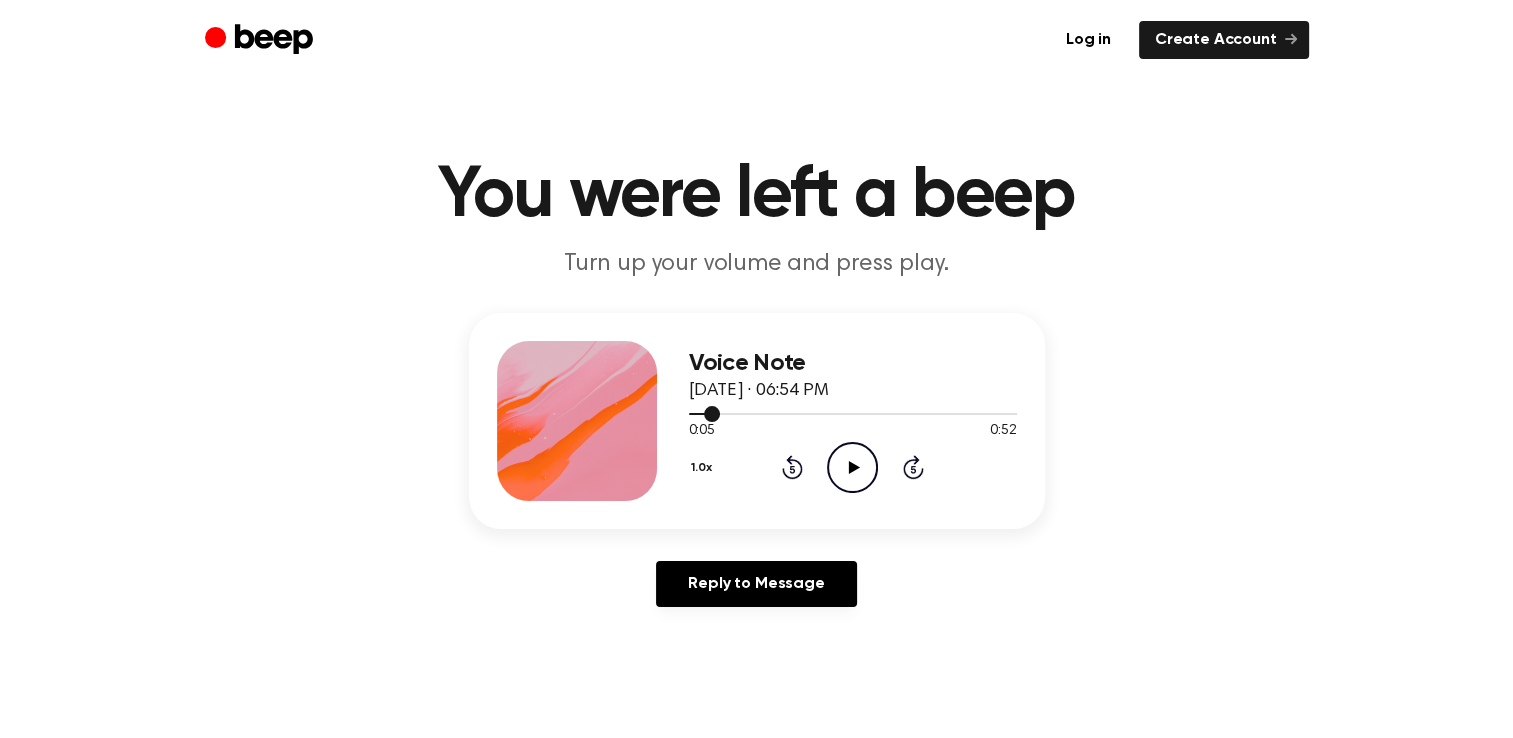 drag, startPoint x: 720, startPoint y: 414, endPoint x: 686, endPoint y: 413, distance: 34.0147 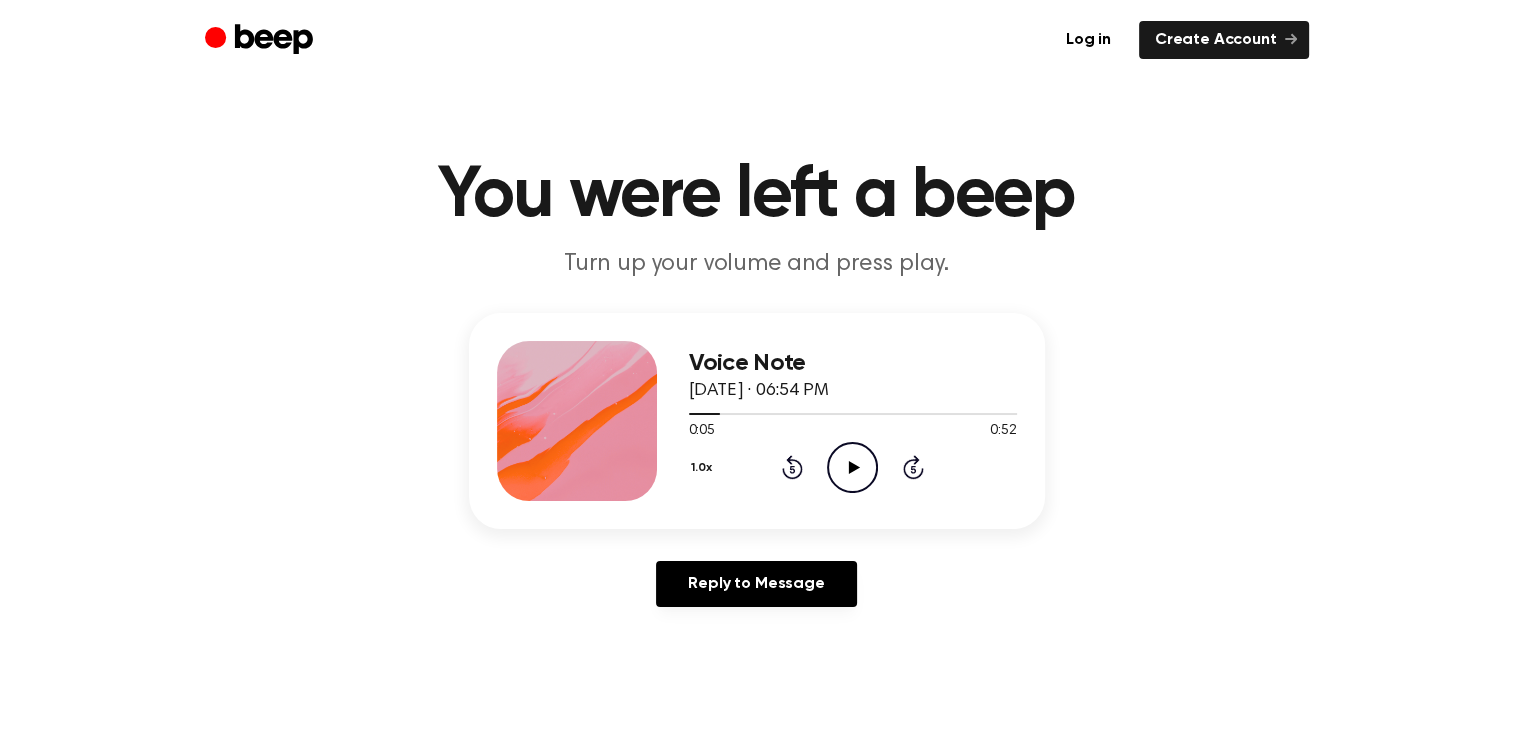 click at bounding box center (705, 414) 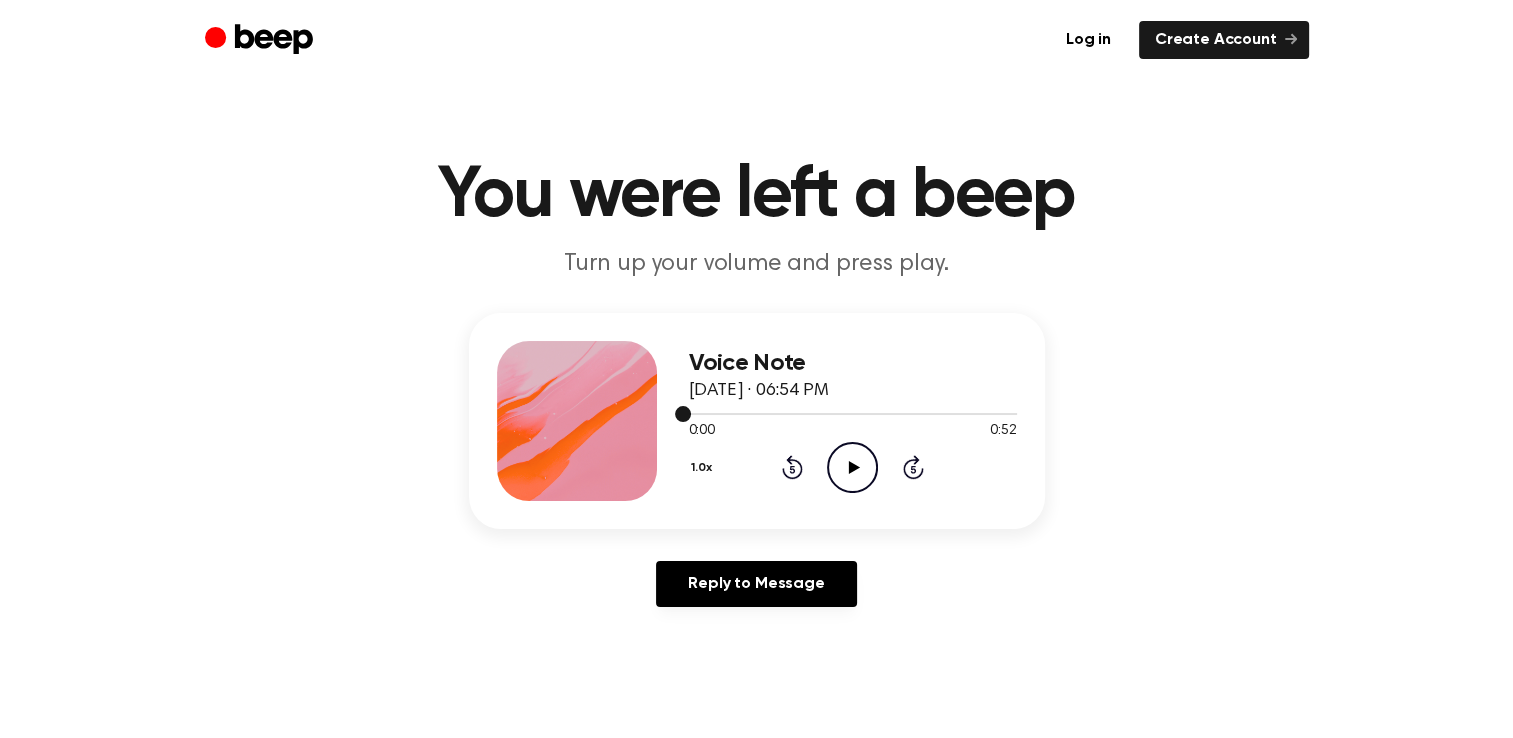 click at bounding box center (683, 414) 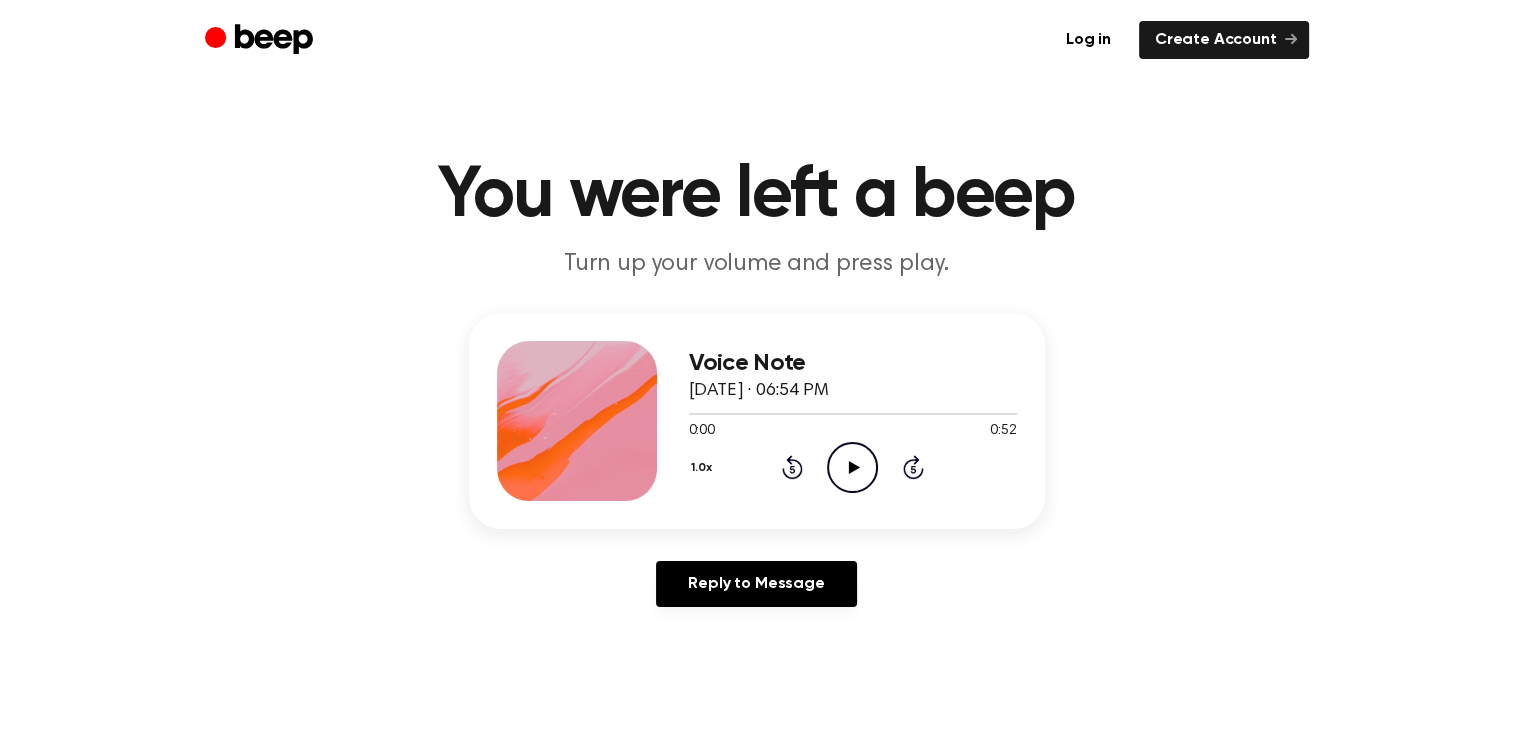 drag, startPoint x: 3, startPoint y: 434, endPoint x: 605, endPoint y: 421, distance: 602.1403 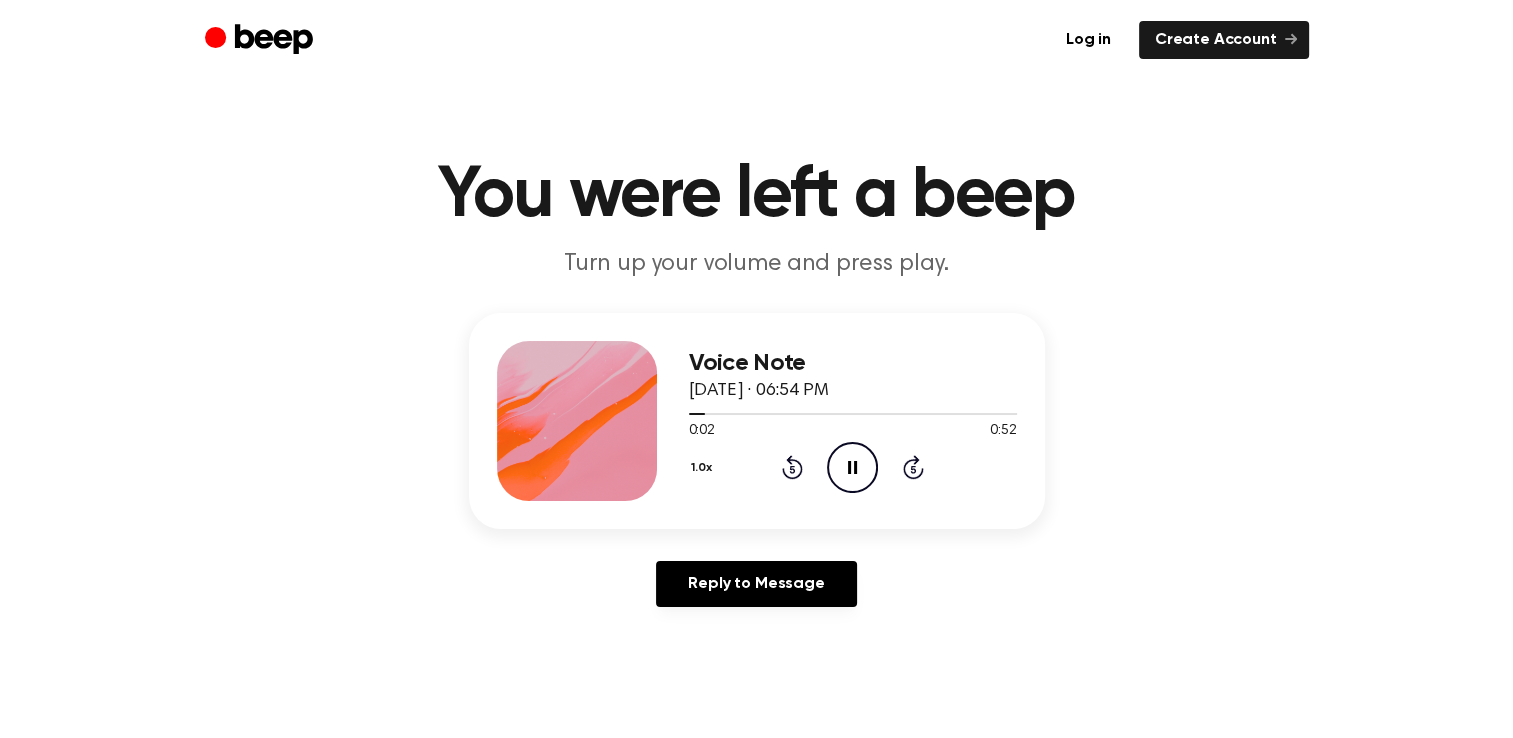 drag, startPoint x: 850, startPoint y: 481, endPoint x: 812, endPoint y: 474, distance: 38.63936 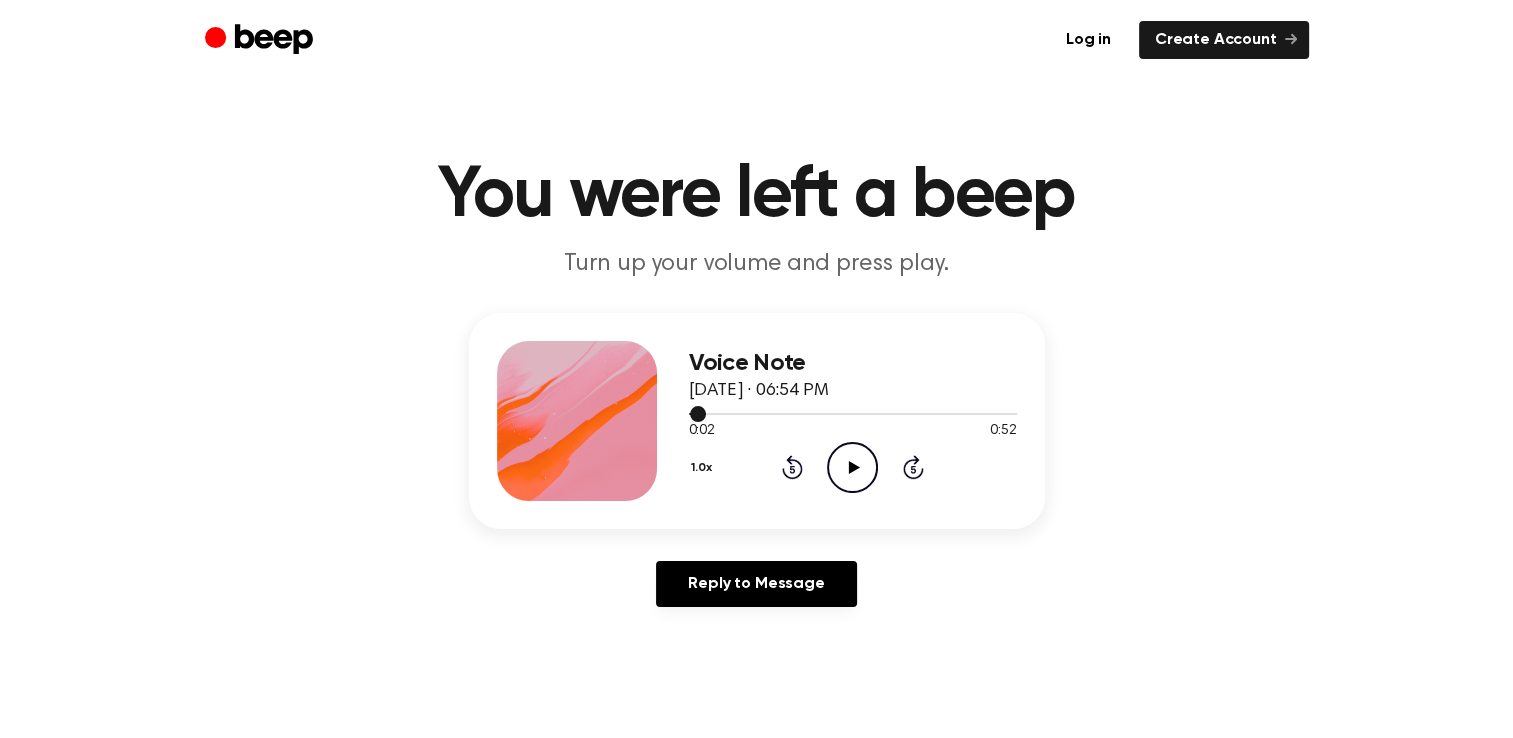 drag, startPoint x: 704, startPoint y: 412, endPoint x: 672, endPoint y: 416, distance: 32.24903 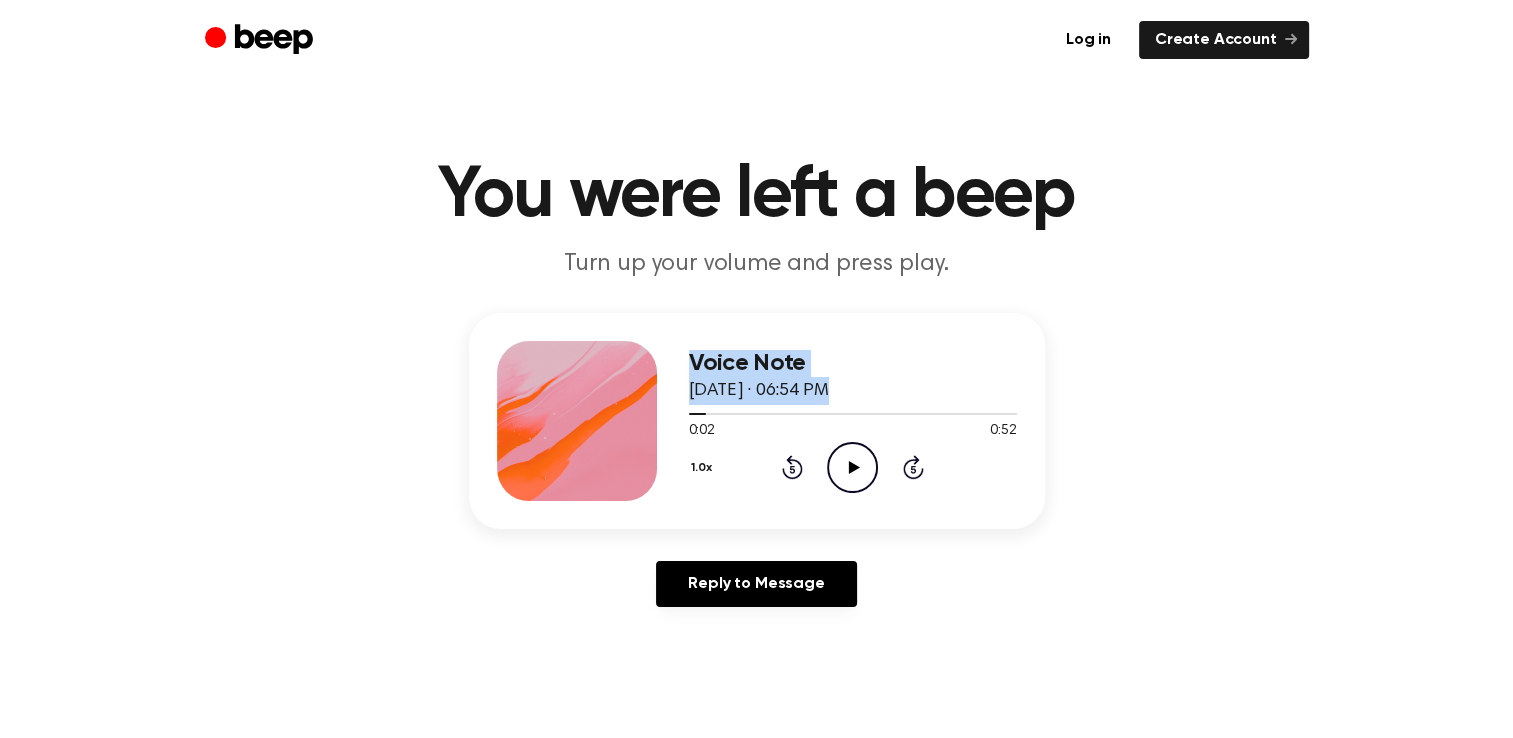 drag, startPoint x: 672, startPoint y: 416, endPoint x: 700, endPoint y: 410, distance: 28.635643 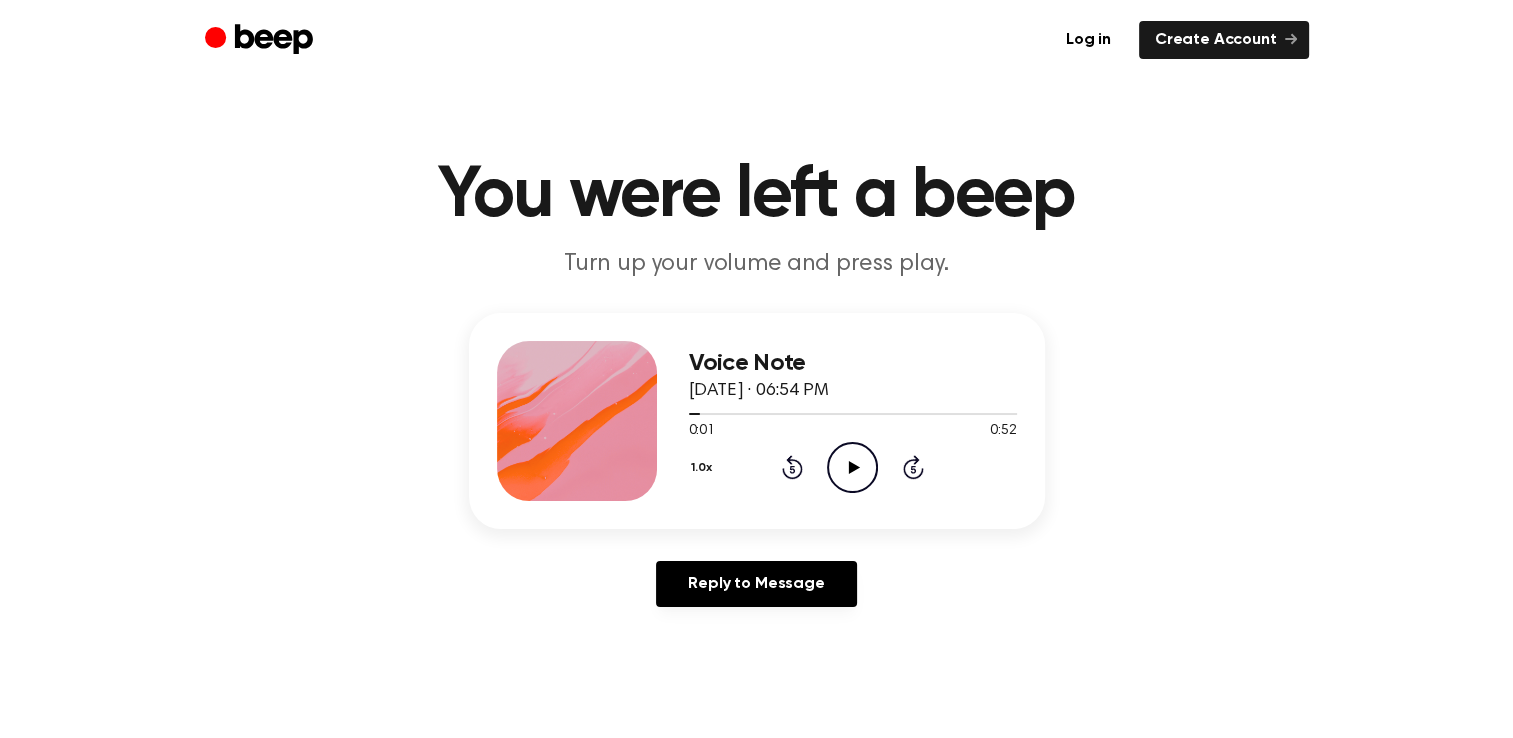 click on "Voice Note June 24, 2025 · 06:54 PM 0:01 0:52 Your browser does not support the [object Object] element. 1.0x Rewind 5 seconds Play Audio Skip 5 seconds Reply to Message" at bounding box center [756, 468] 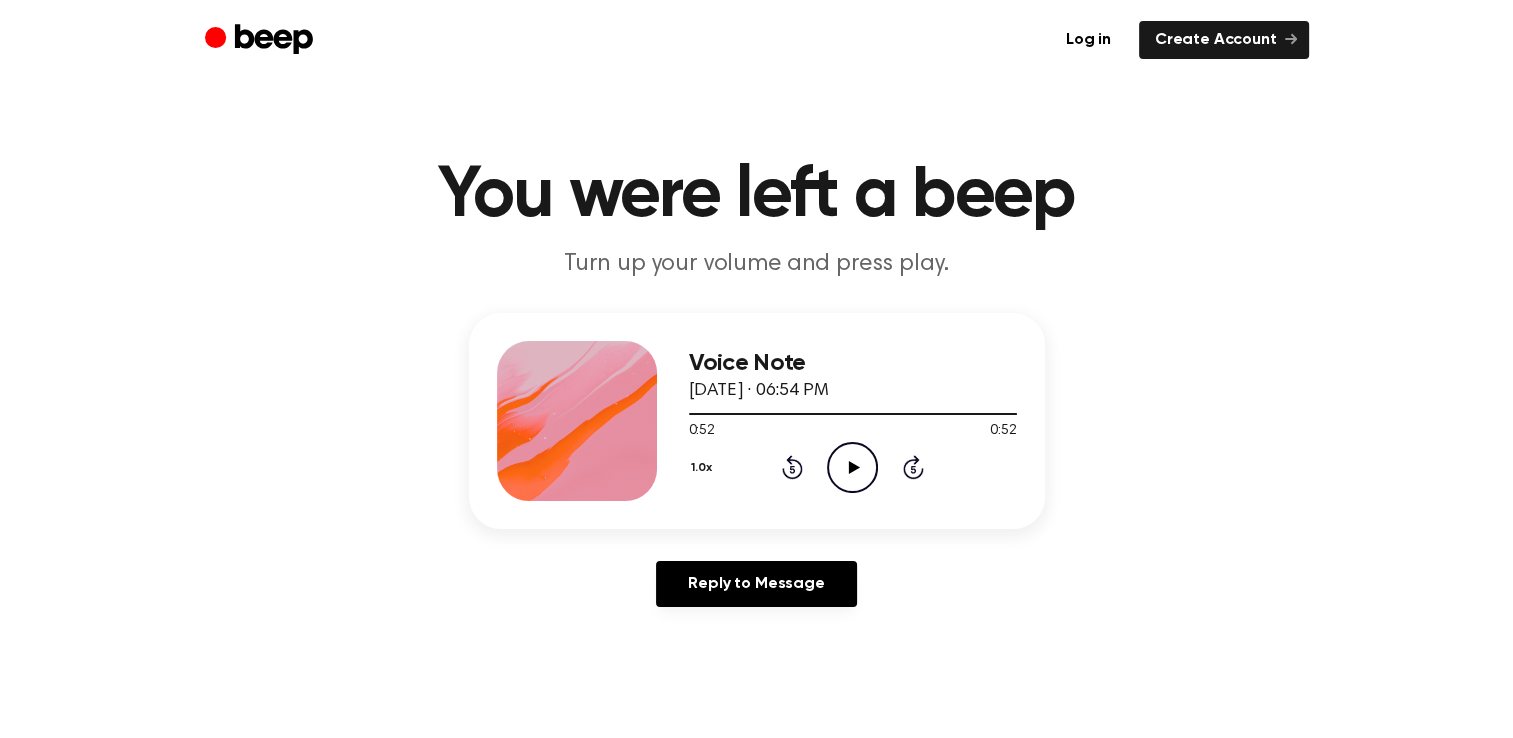 click on "Voice Note June 24, 2025 · 06:54 PM 0:52 0:52 Your browser does not support the [object Object] element. 1.0x Rewind 5 seconds Play Audio Skip 5 seconds Reply to Message" at bounding box center (756, 468) 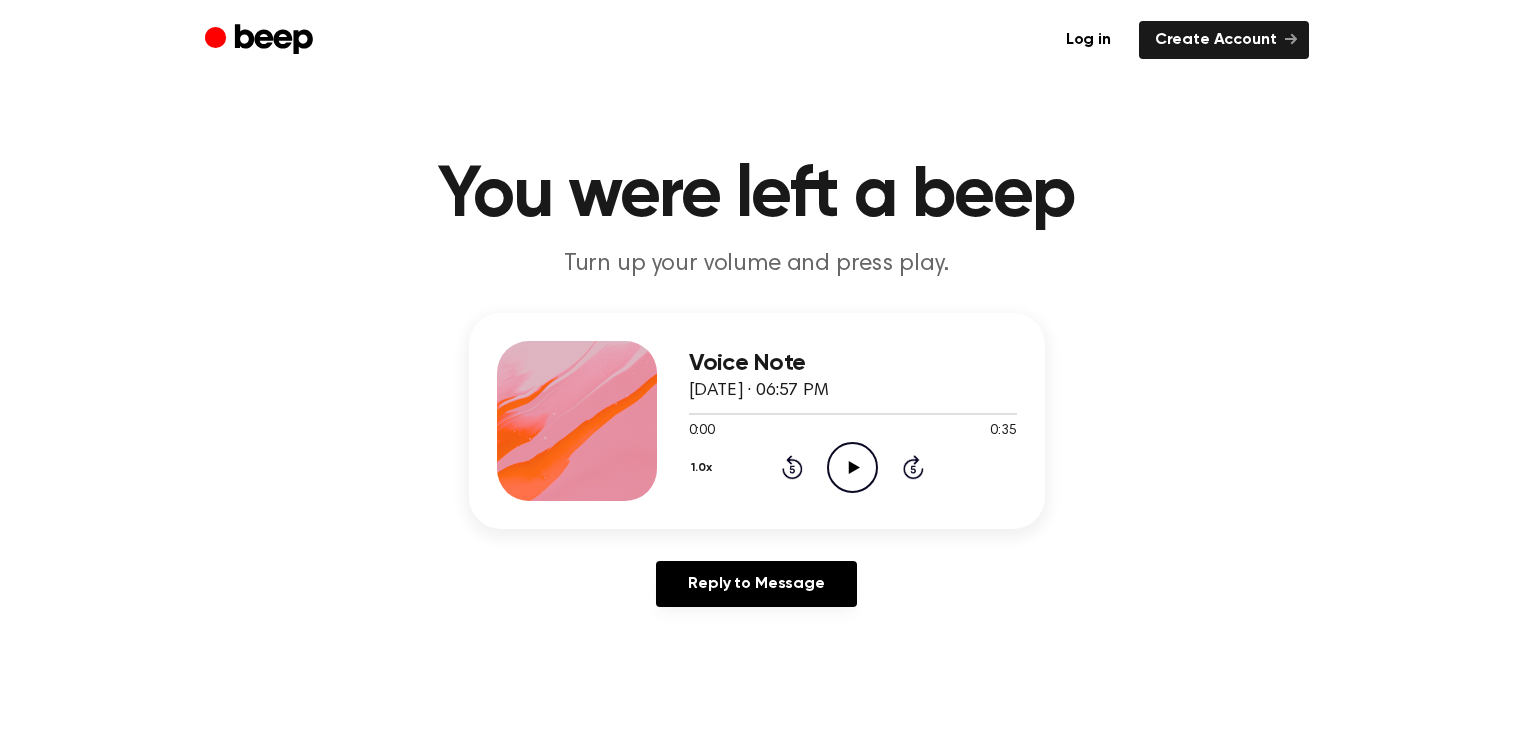 scroll, scrollTop: 0, scrollLeft: 0, axis: both 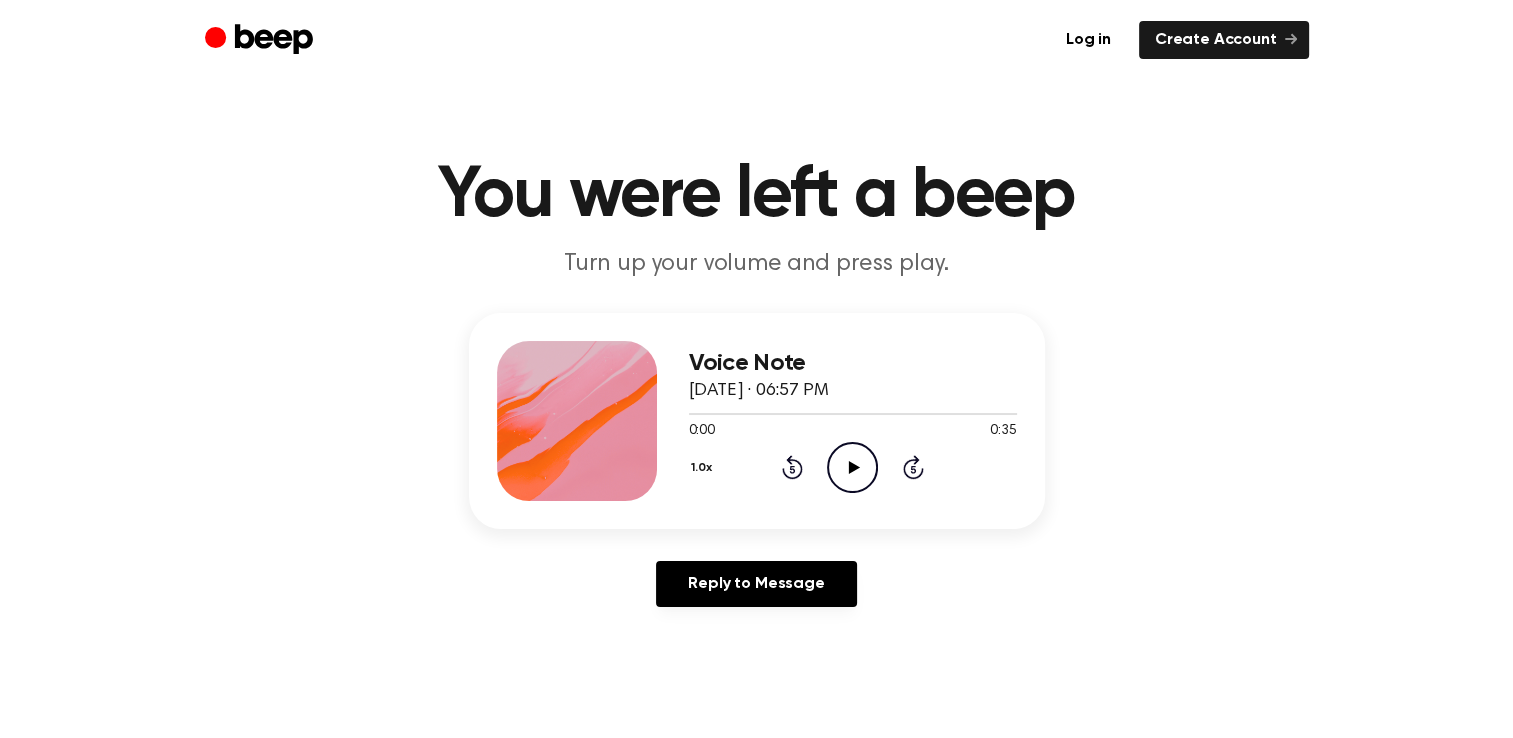 click on "Play Audio" 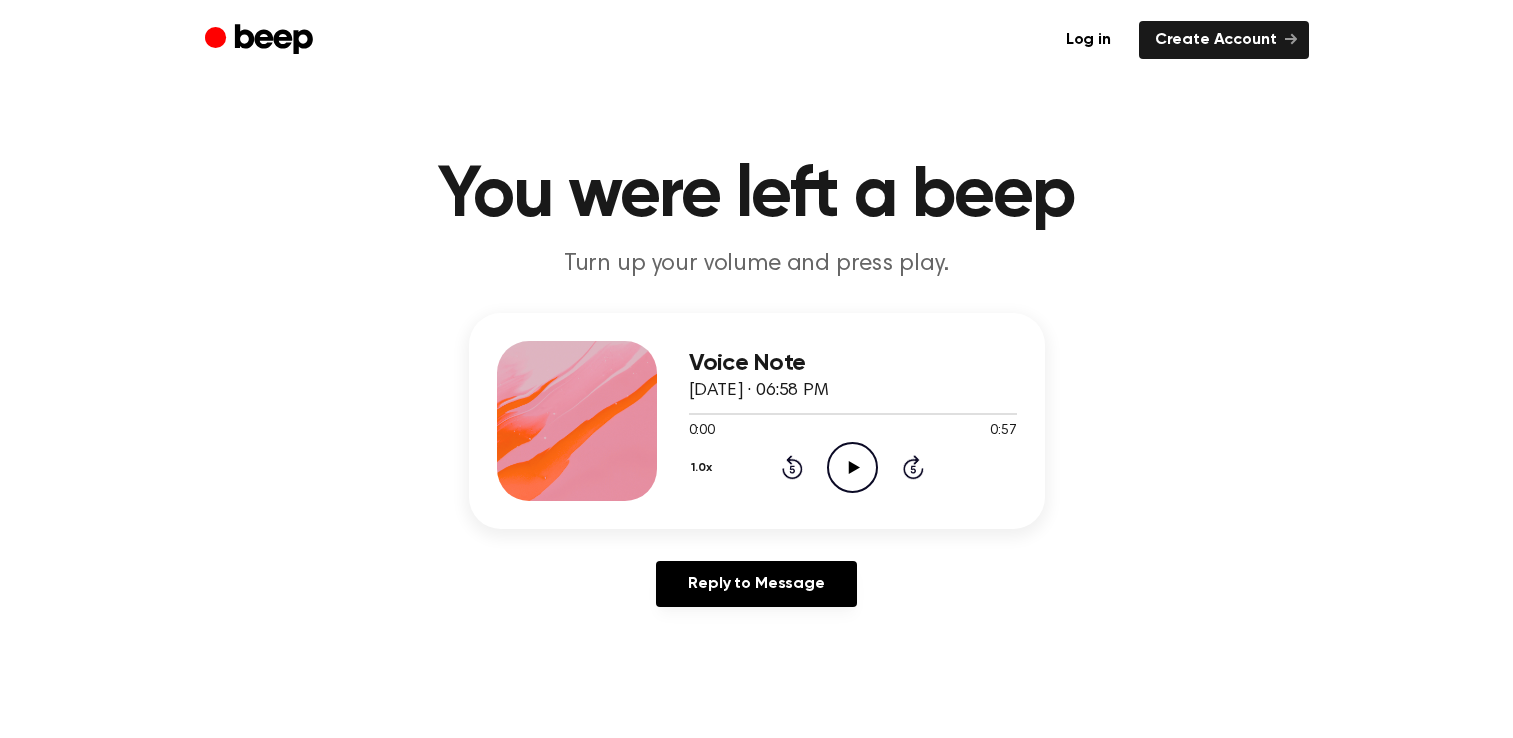 scroll, scrollTop: 0, scrollLeft: 0, axis: both 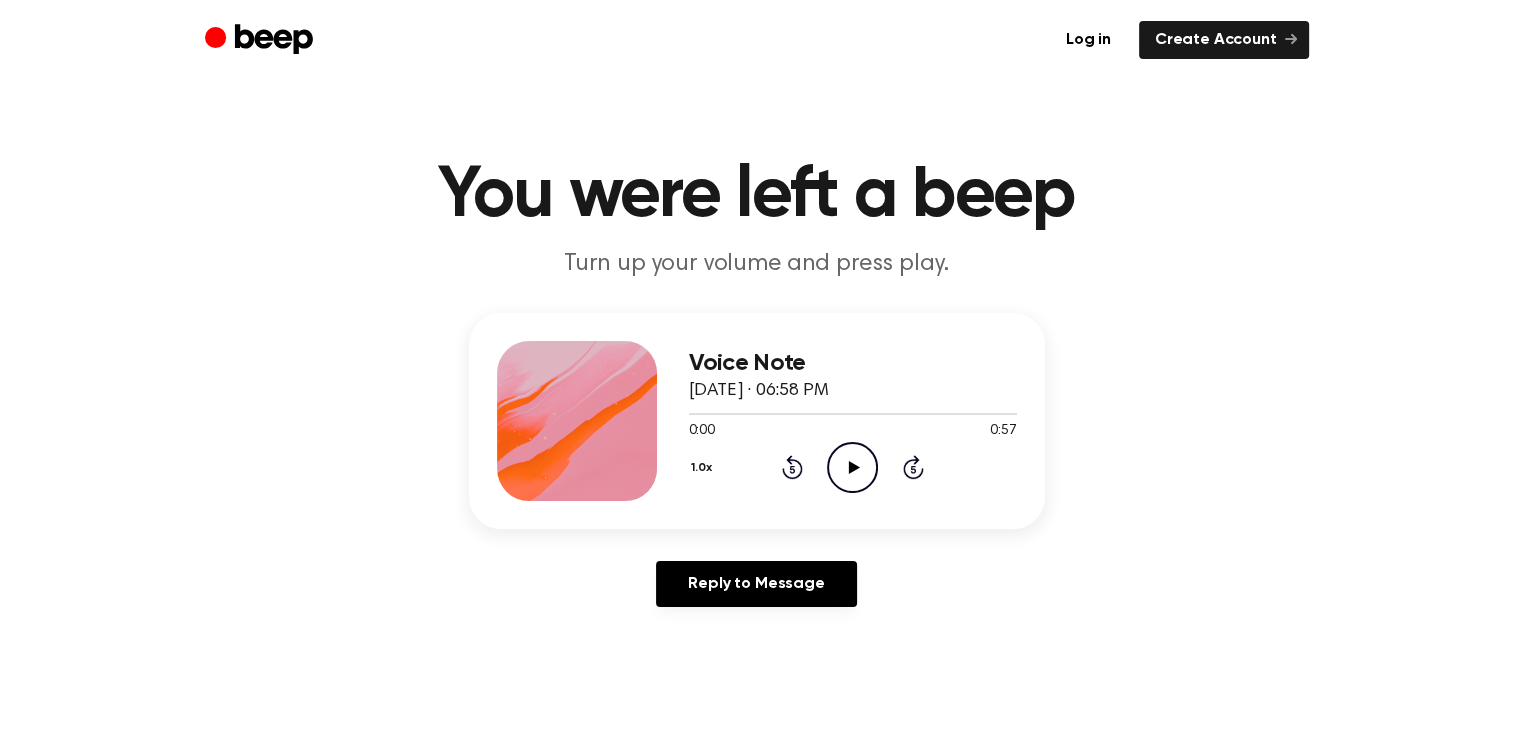 click on "Play Audio" 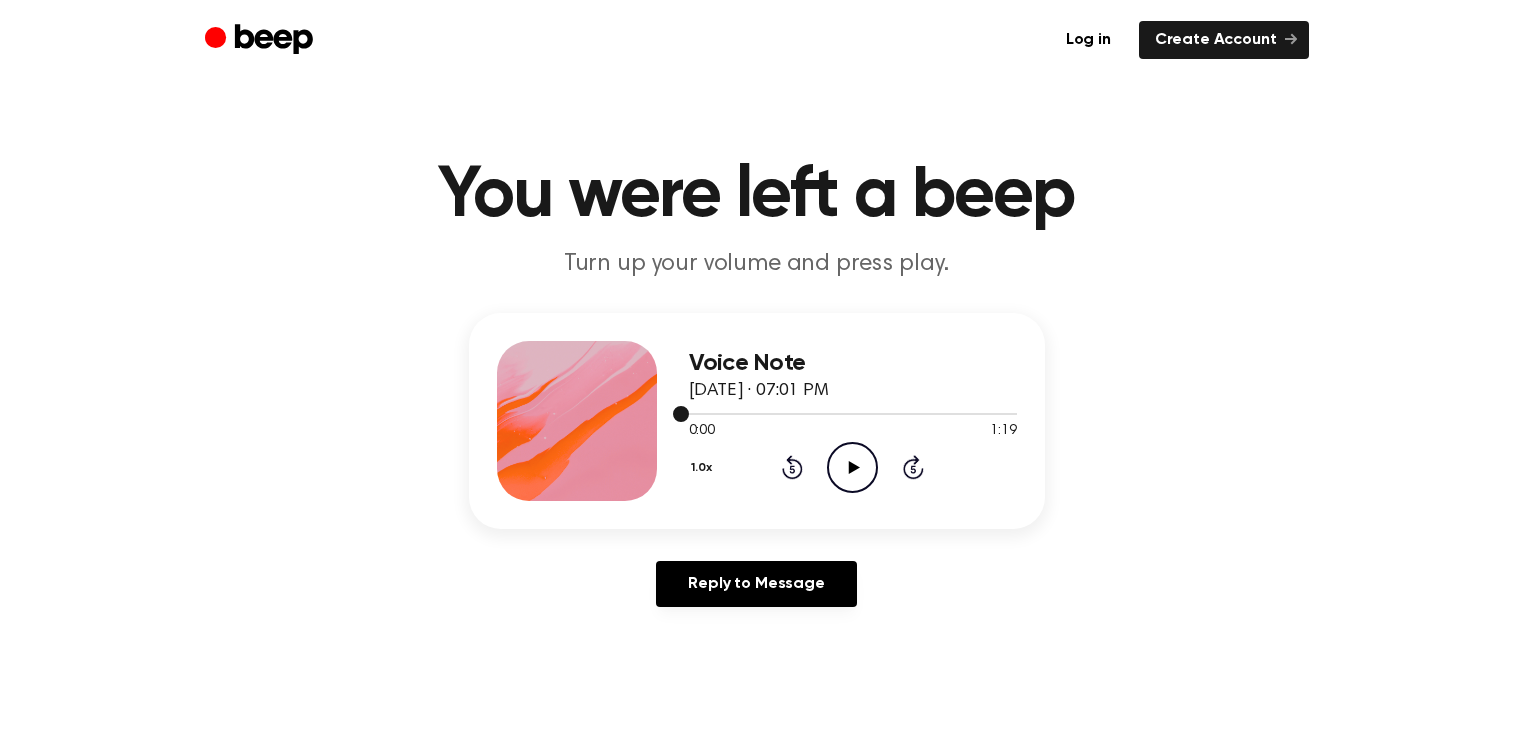 scroll, scrollTop: 0, scrollLeft: 0, axis: both 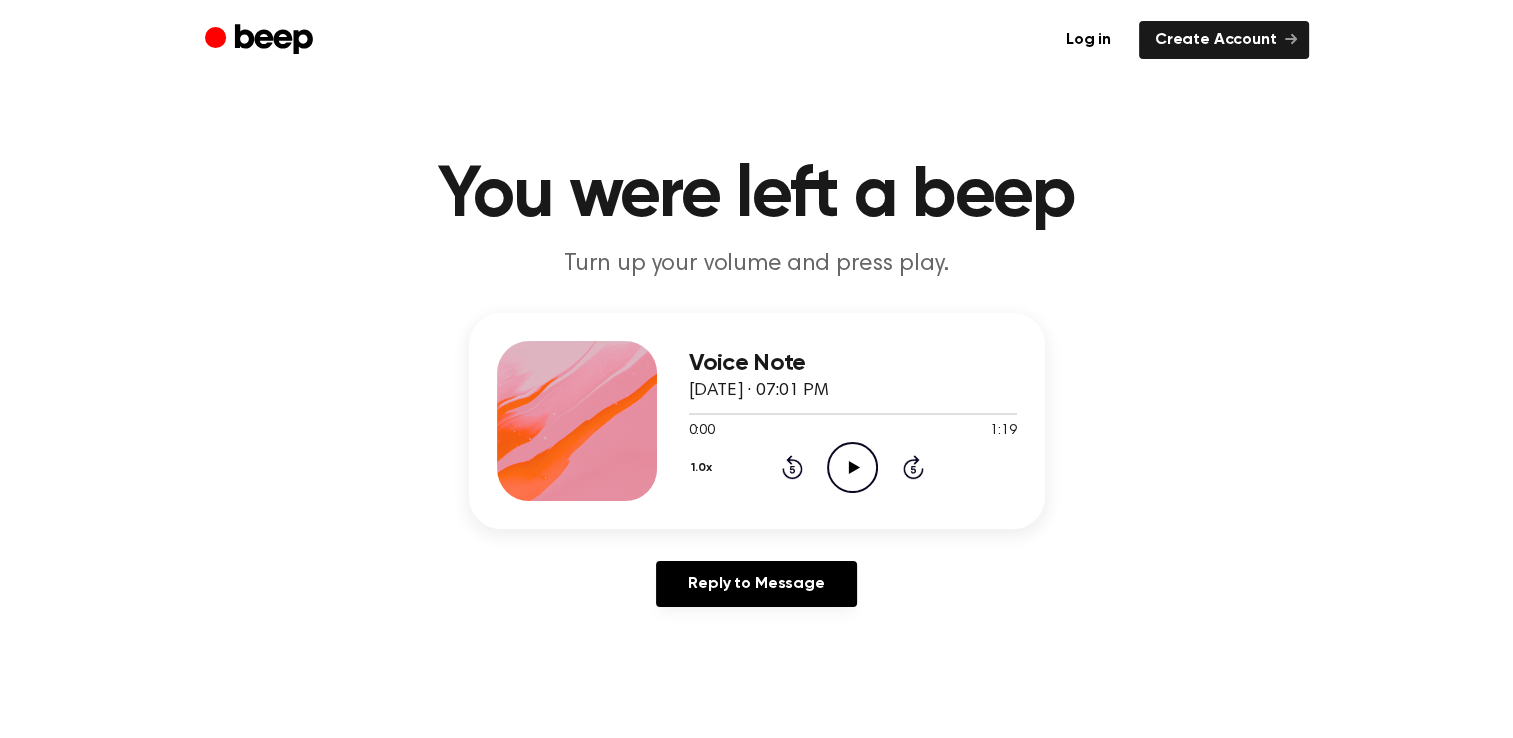 click 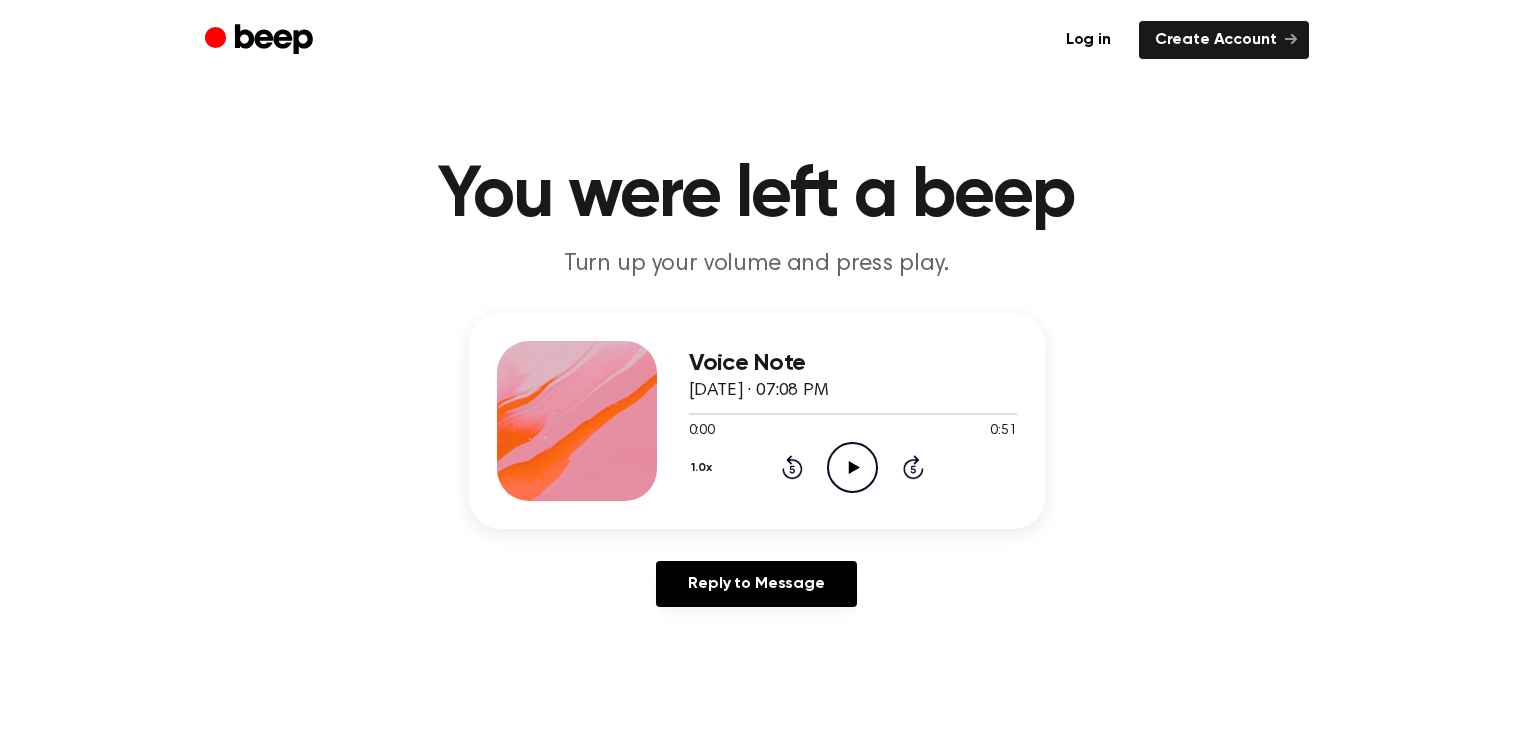 scroll, scrollTop: 0, scrollLeft: 0, axis: both 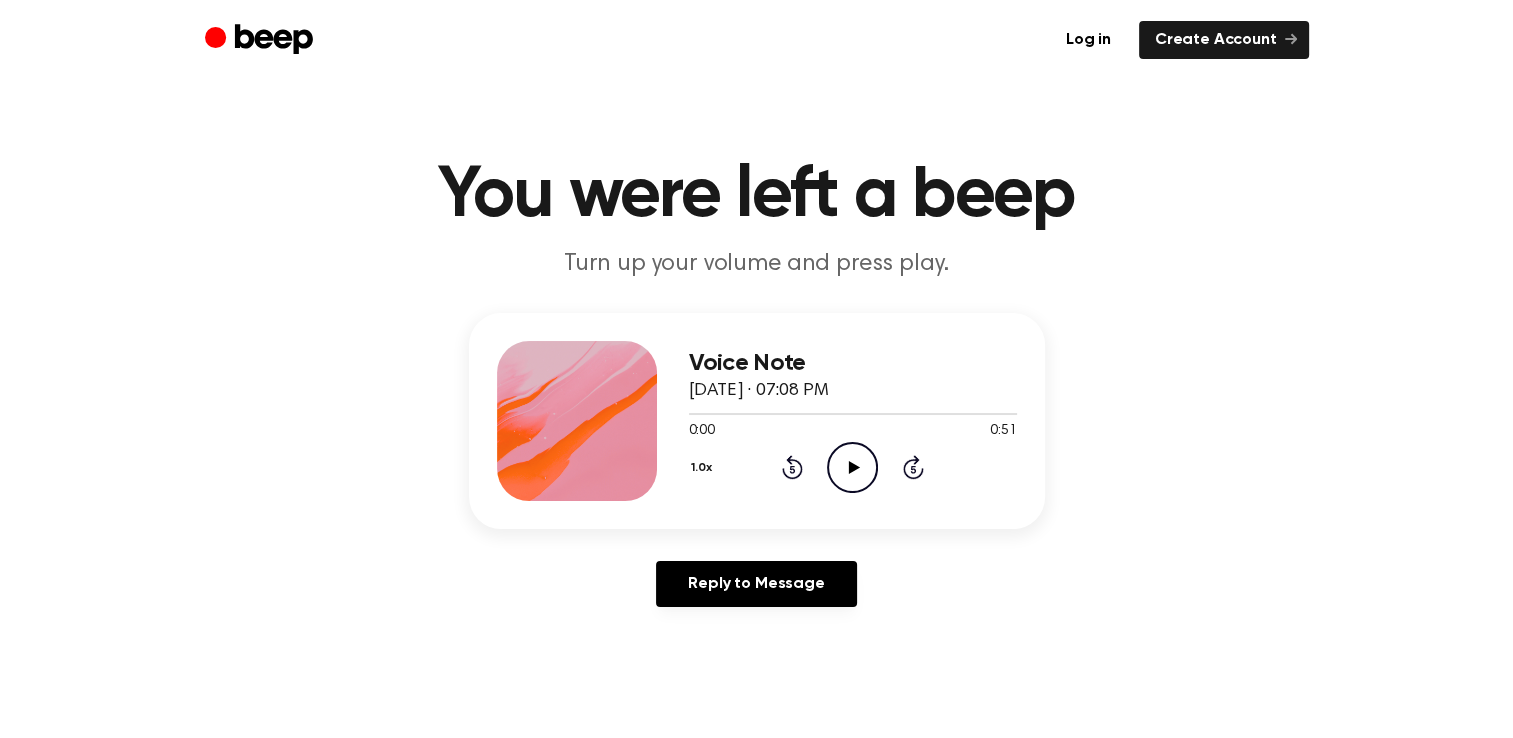 drag, startPoint x: 106, startPoint y: 192, endPoint x: 221, endPoint y: 219, distance: 118.12705 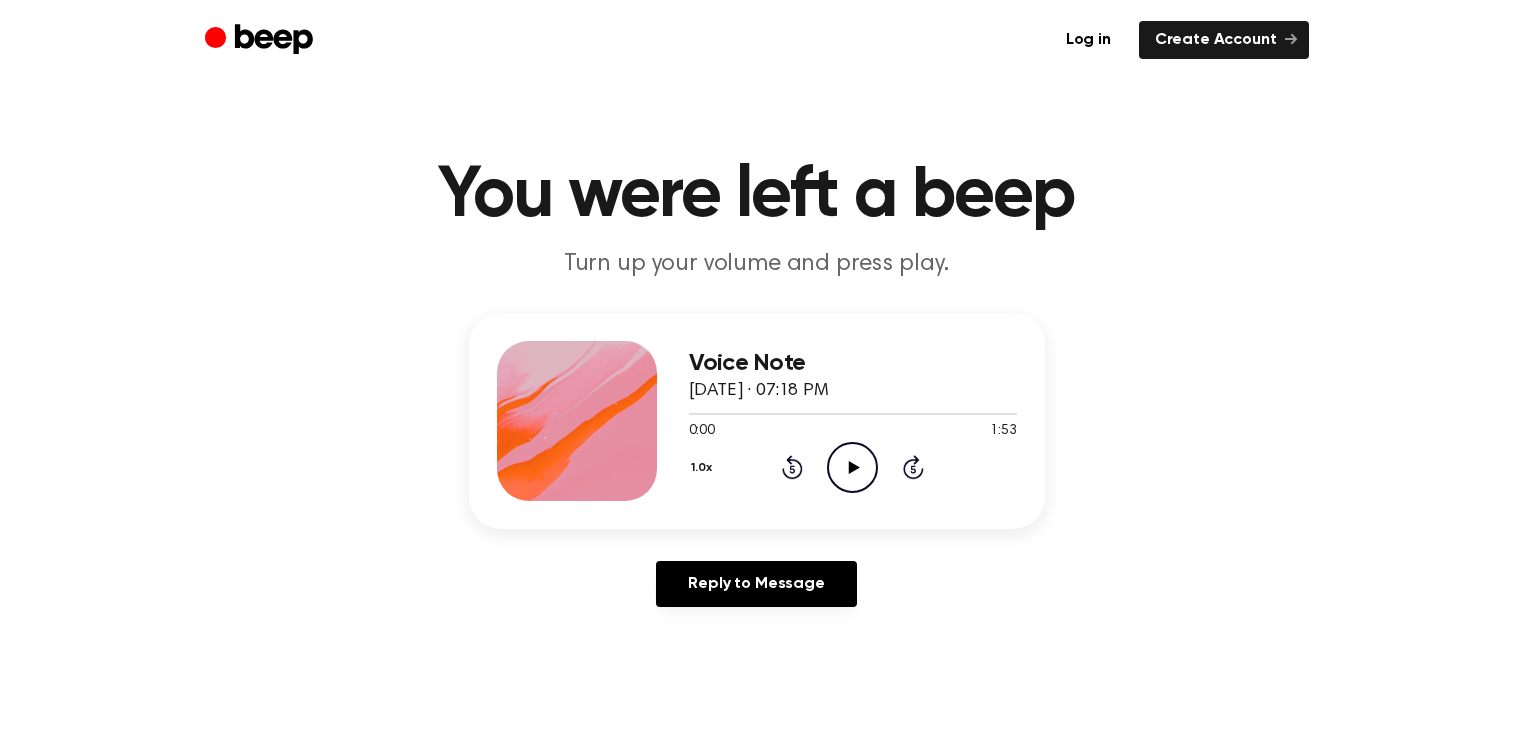 scroll, scrollTop: 0, scrollLeft: 0, axis: both 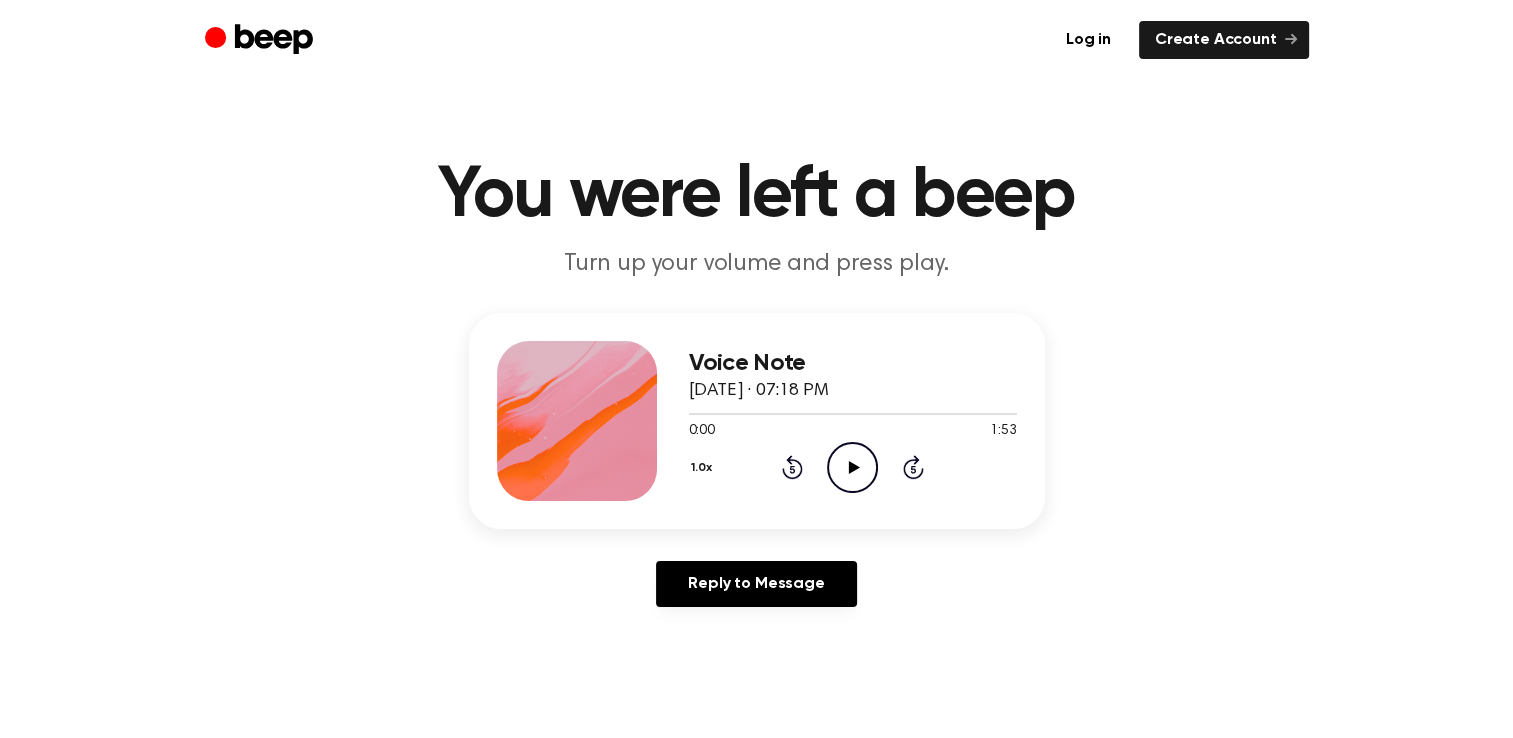 click 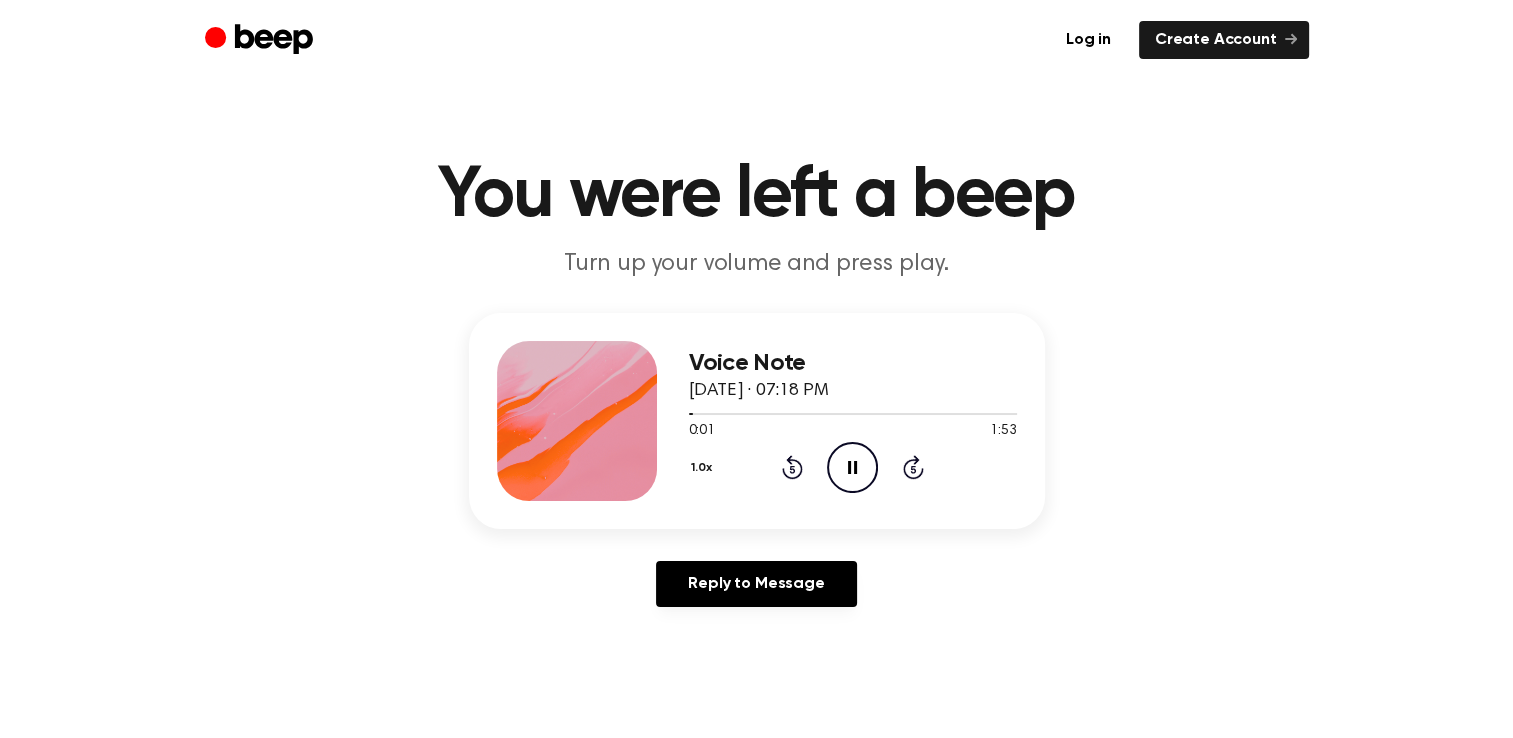 click on "Log in Create Account You were left a beep Turn up your volume and press play. Voice Note [DATE] · 07:18 PM 0:01 1:53 Your browser does not support the [object Object] element. 1.0x Rewind 5 seconds Pause Audio Skip 5 seconds Reply to Message Play recordings without having to open this page Save time....Create & listen to embedded audio messages without leaving Google Classroom, Gmail, or Google Docs. Get It Now ⚠️ We are experiencing issues with our server. We are investigating and fixing the issue. Beep will not work until this is fixed. Please follow us on Twitter - @beepaudio - for updates. I understand Terms  ·  Privacy Policy Products for   Google Classroom™ (plus Docs™ + Gmail™) for   Google Docs™ for   Gmail™ for   Web Resources Help Contact Us Company Home About Us Subscribe Get sneak peeks of what we’re working on and exclusive early access. © Copyright 2025, JoWoCo, LLC. All rights reserved." at bounding box center [756, 808] 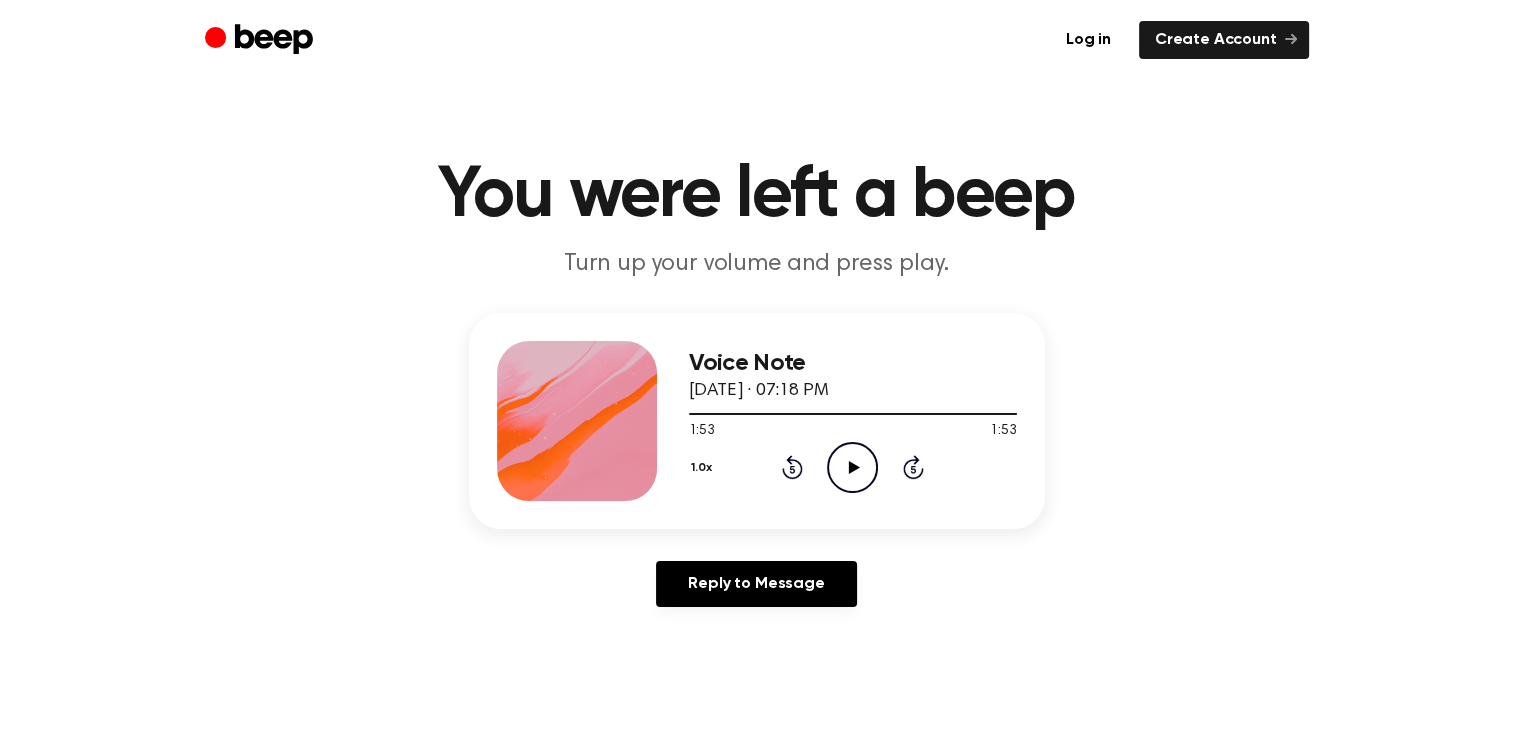 click on "Play Audio" 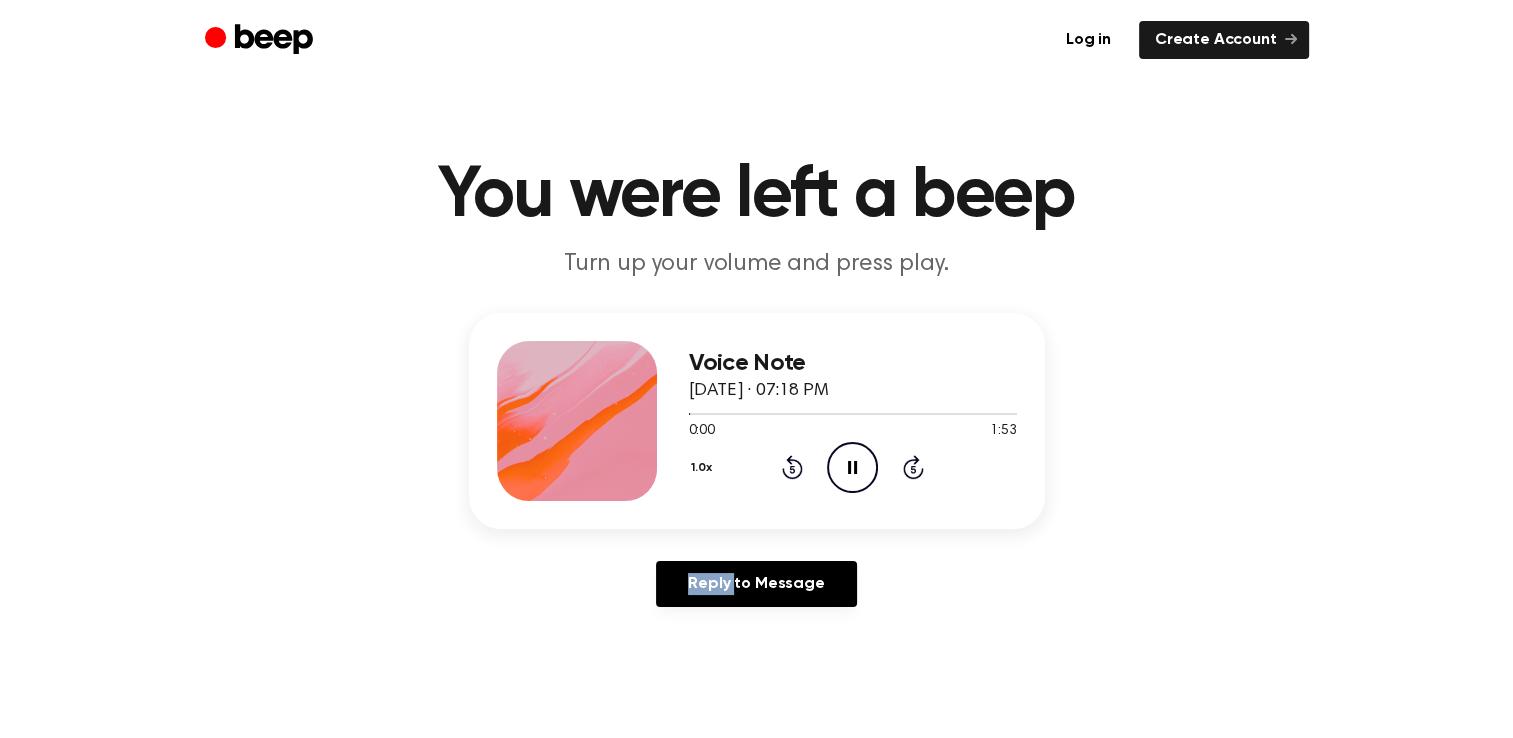 click on "Pause Audio" 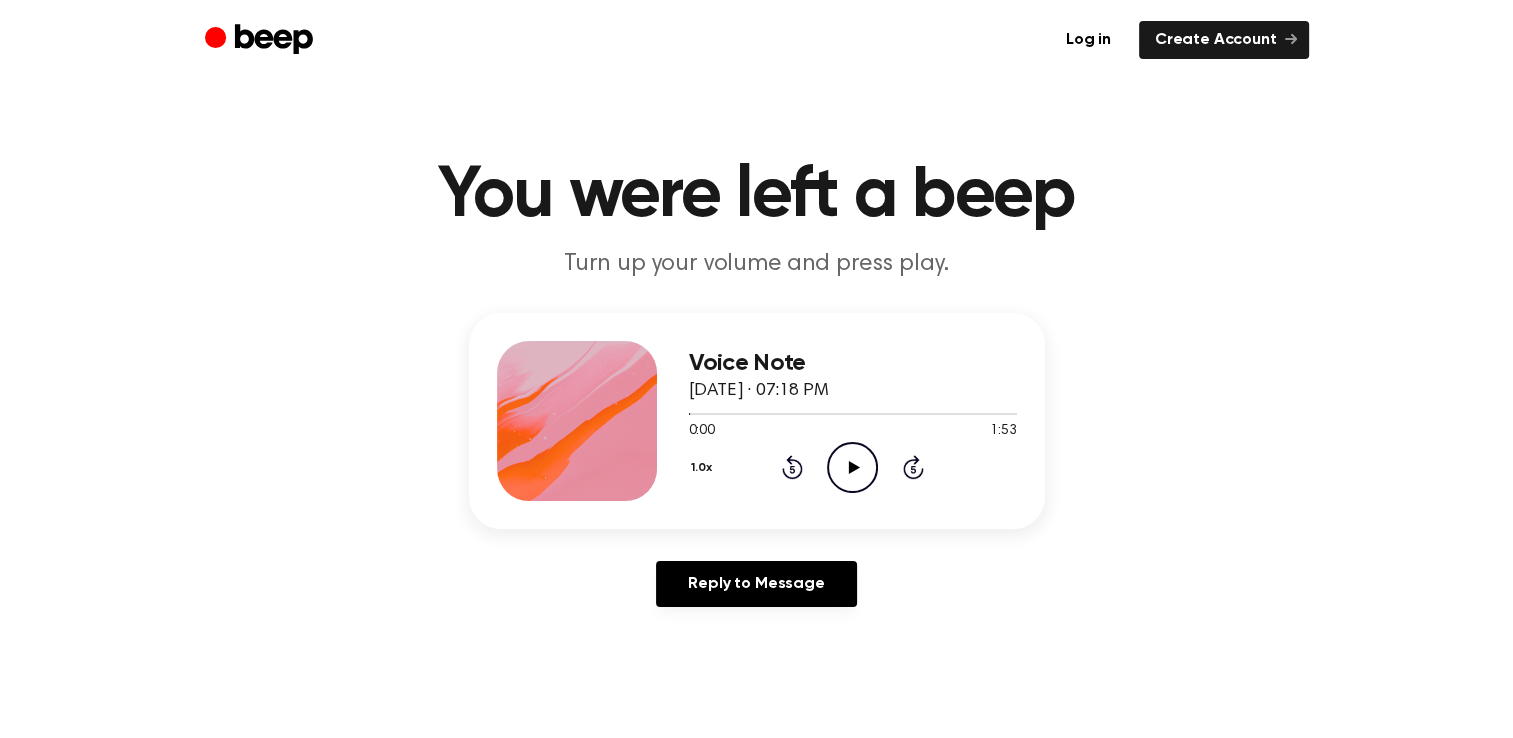 drag, startPoint x: 0, startPoint y: 237, endPoint x: 127, endPoint y: 161, distance: 148.00337 